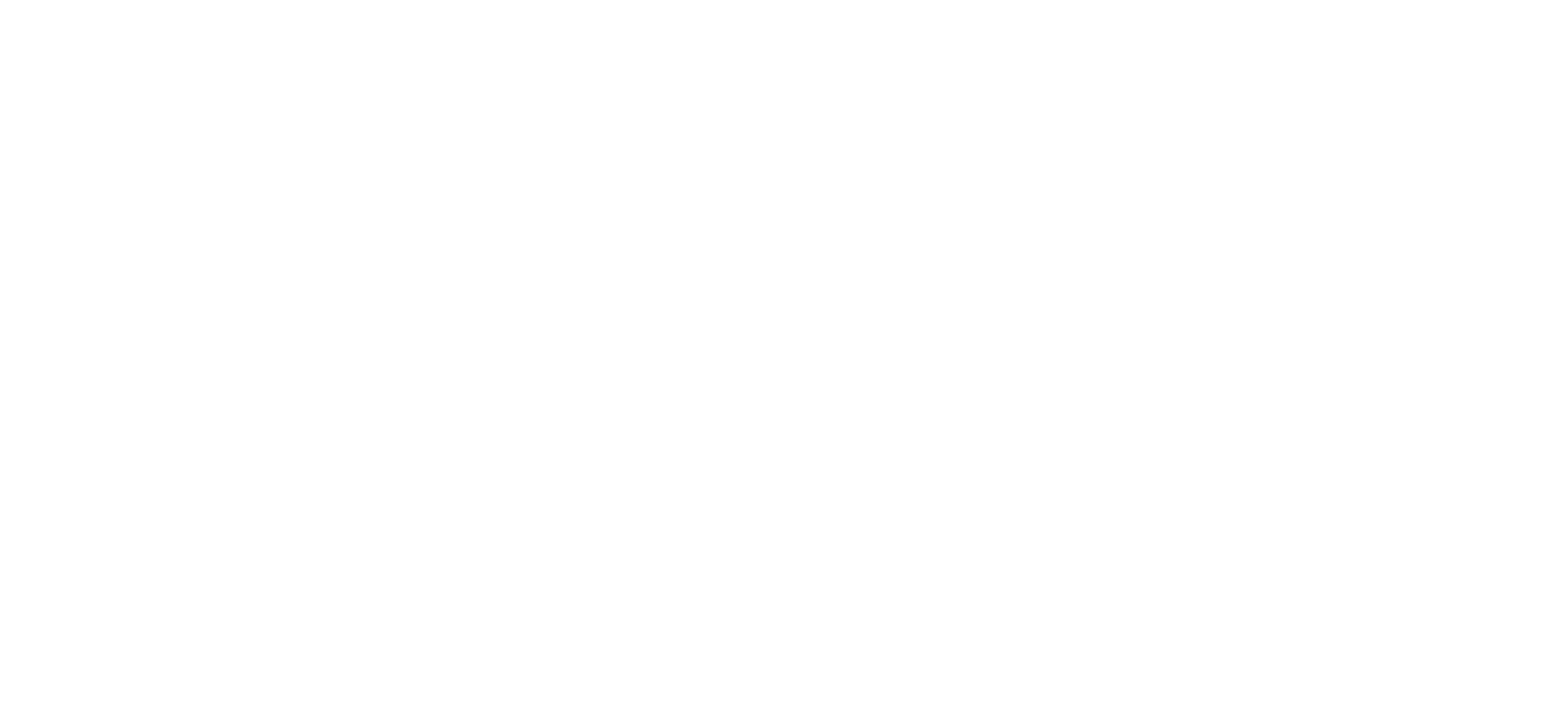 scroll, scrollTop: 0, scrollLeft: 0, axis: both 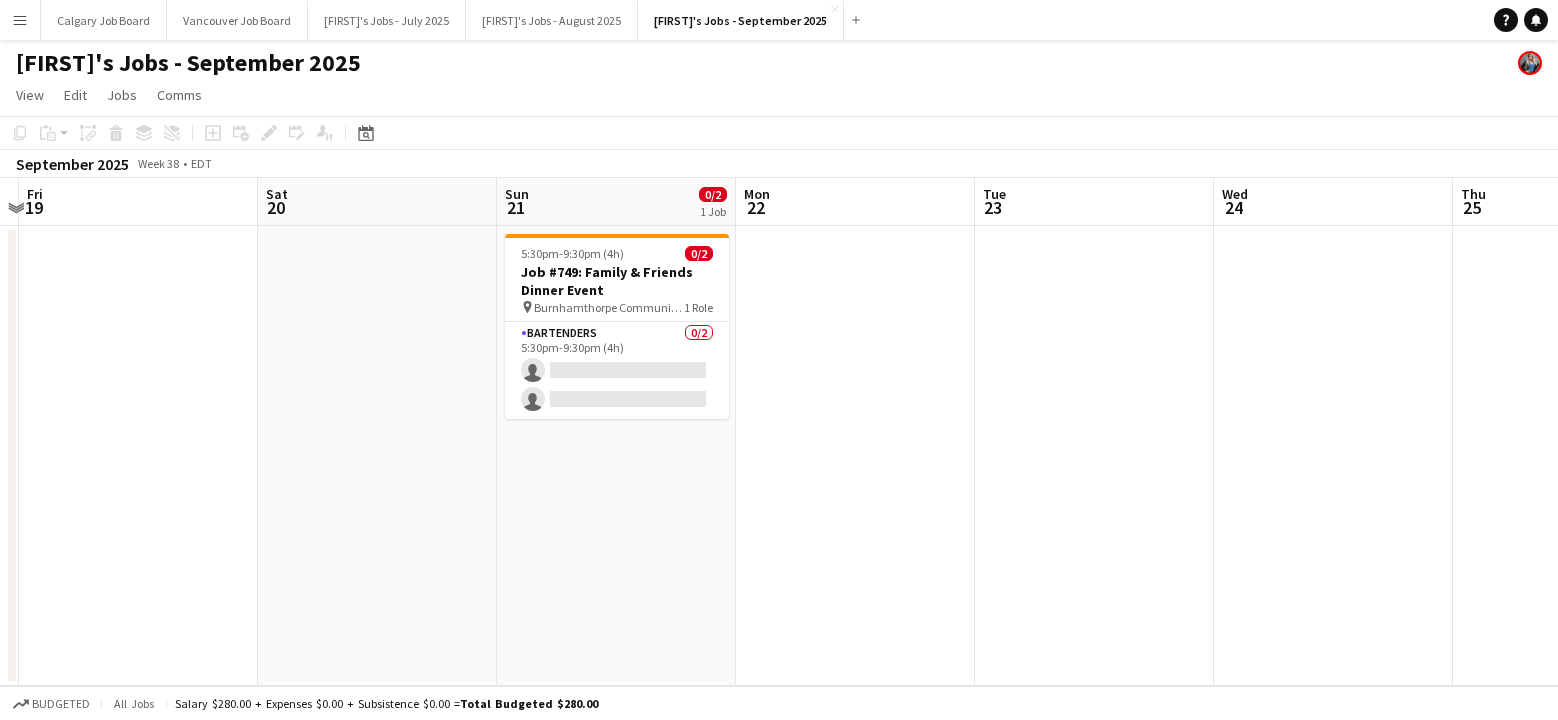 click on "[FIRST]'s Jobs - September 2025" 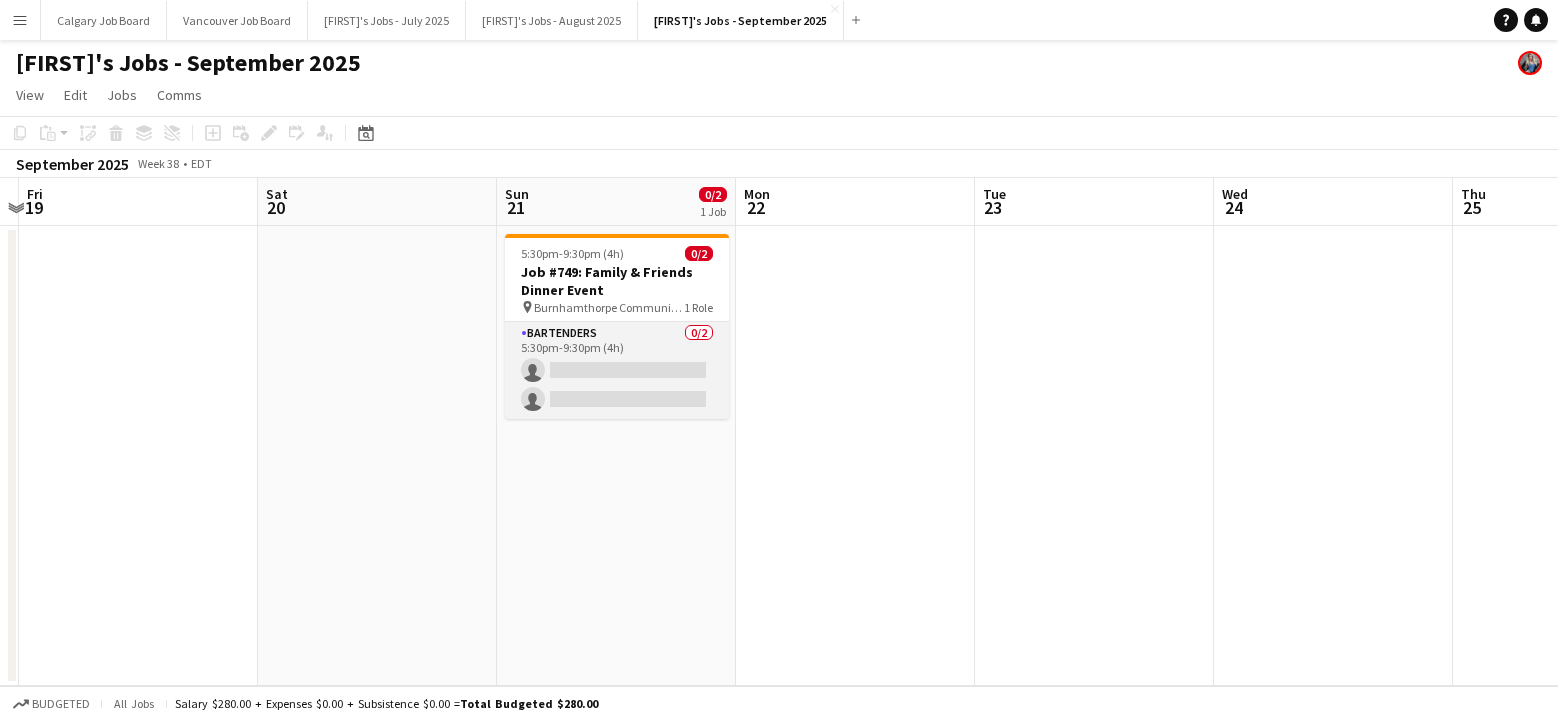 click on "Bartenders   0/2   5:30pm-9:30pm (4h)
single-neutral-actions
single-neutral-actions" at bounding box center (617, 370) 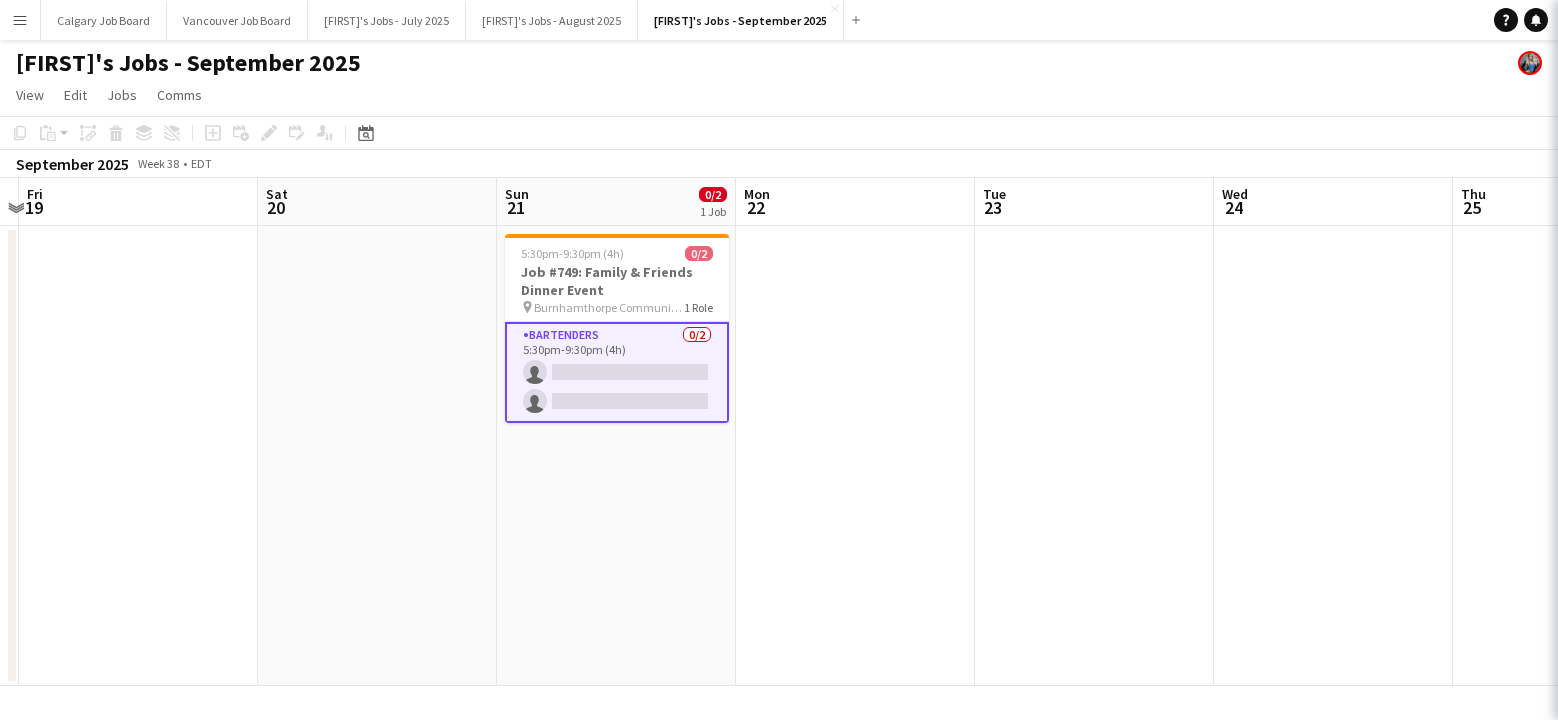 click on "single-neutral-actions-check-2
Confirmed" 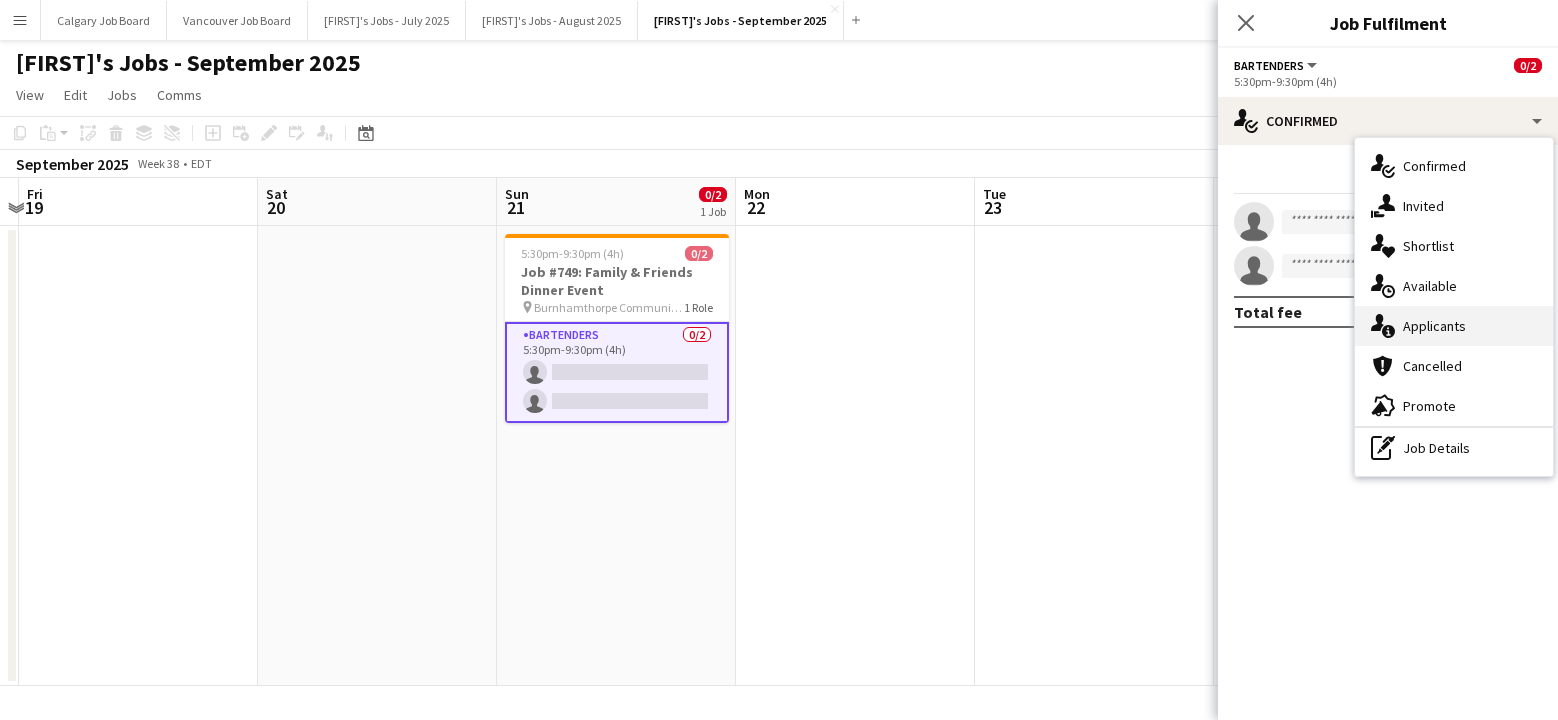click on "single-neutral-actions-information
Applicants" at bounding box center [1454, 326] 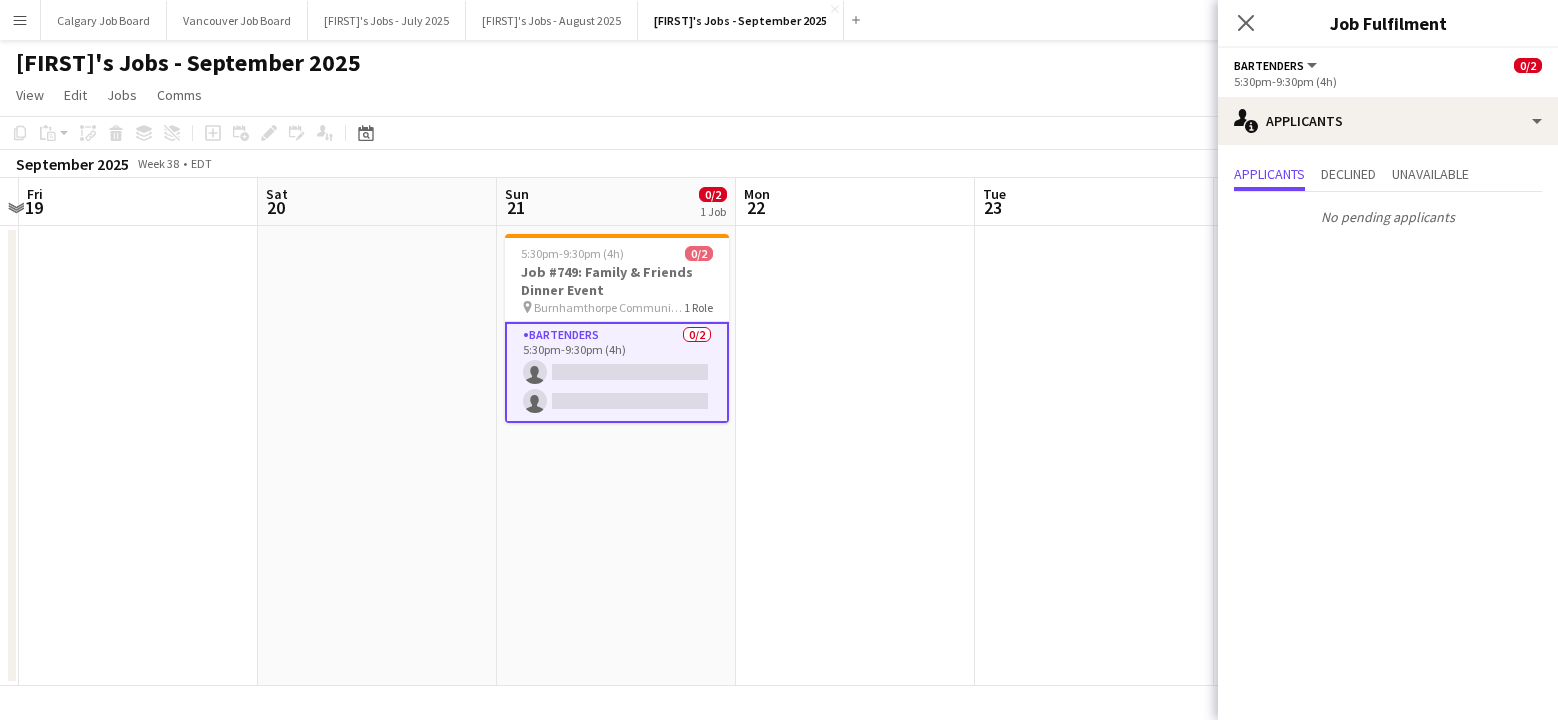 click at bounding box center (855, 456) 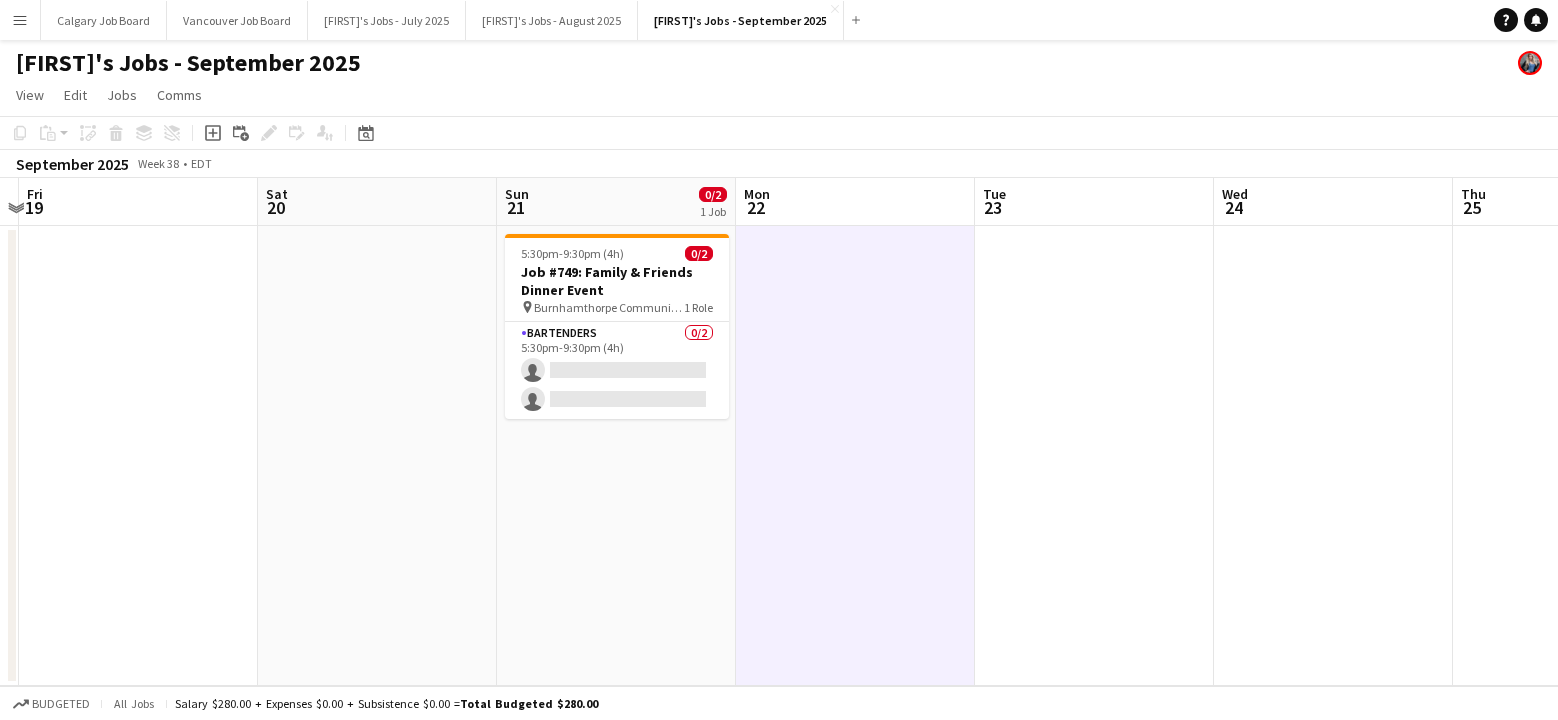 drag, startPoint x: 669, startPoint y: 366, endPoint x: 1253, endPoint y: 167, distance: 616.97406 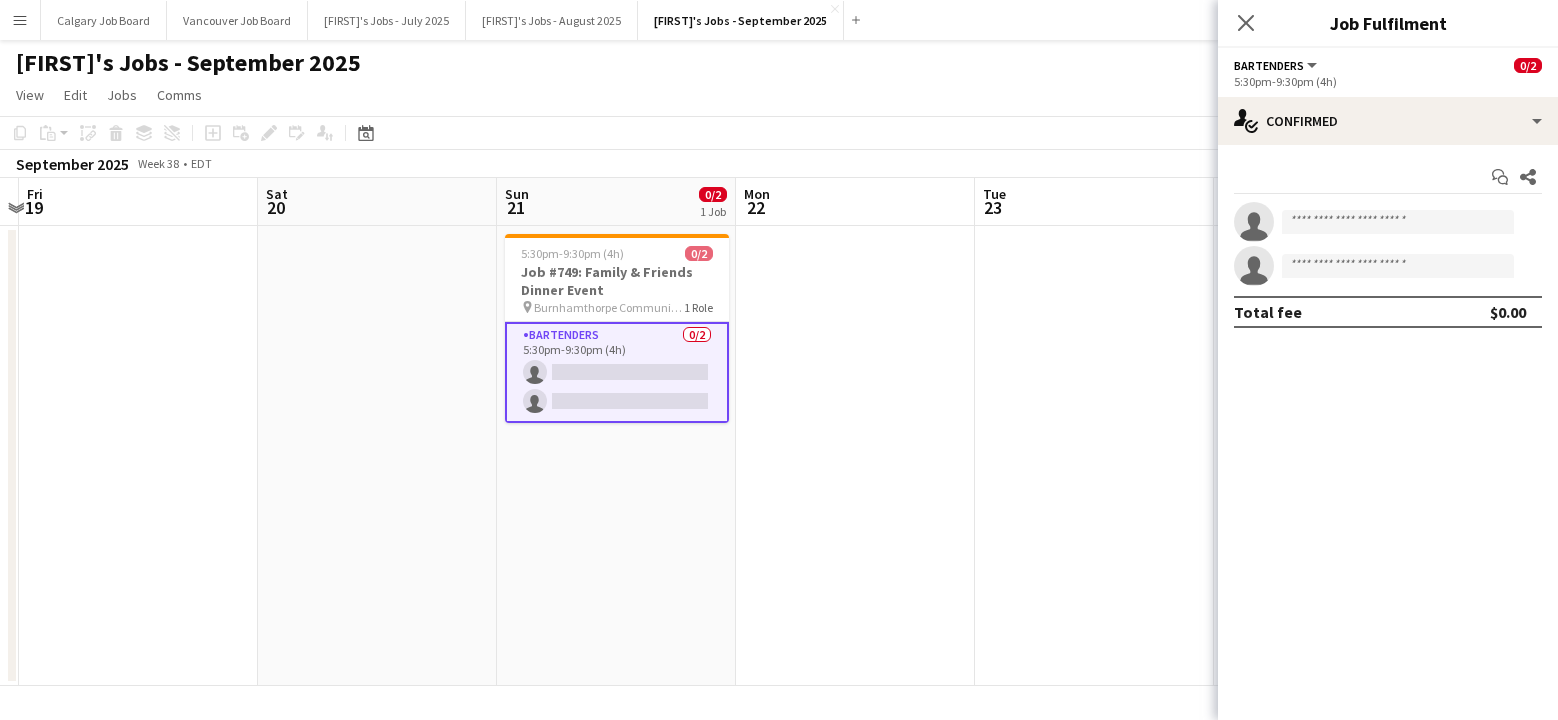 click on "Bartenders All roles Bartenders 0/2 [TIME]" 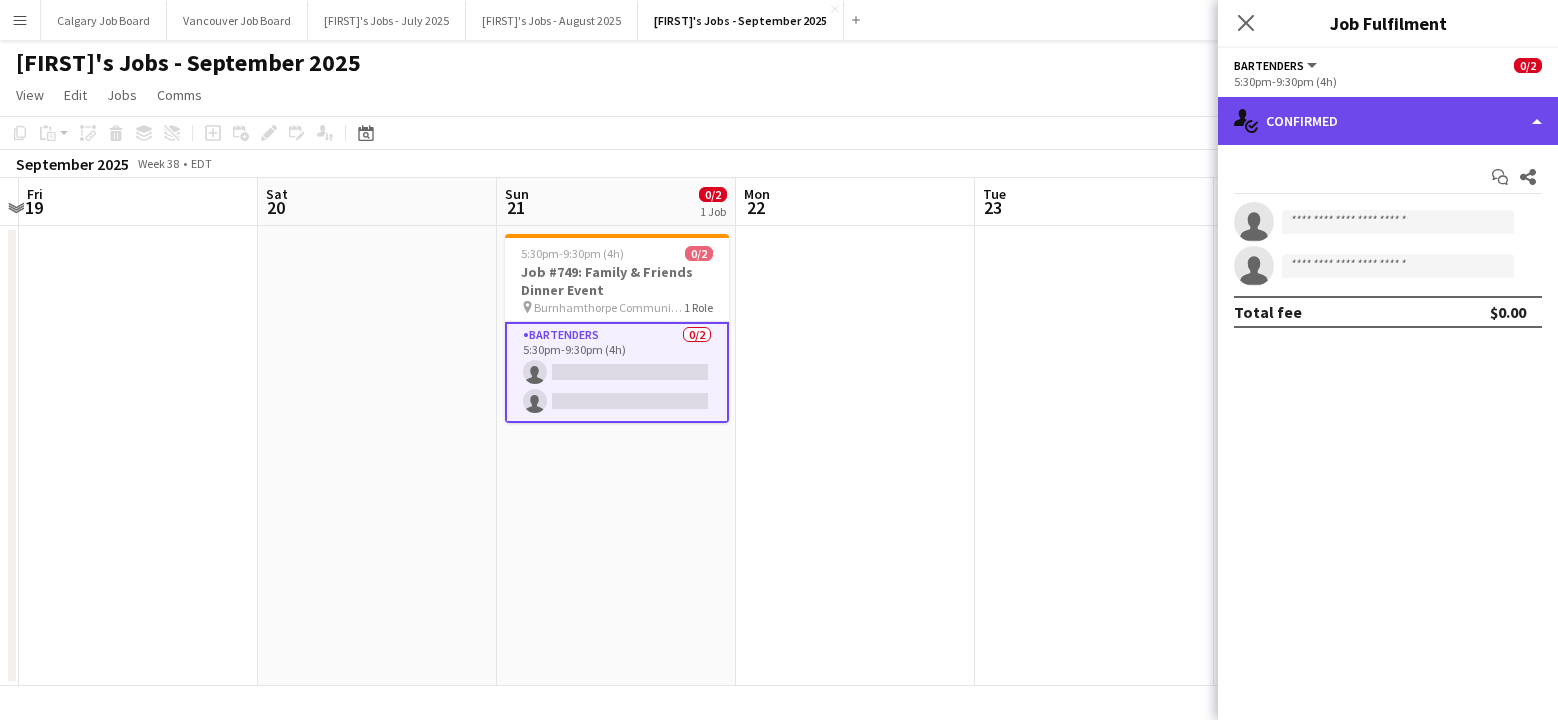 click on "single-neutral-actions-check-2
Confirmed" 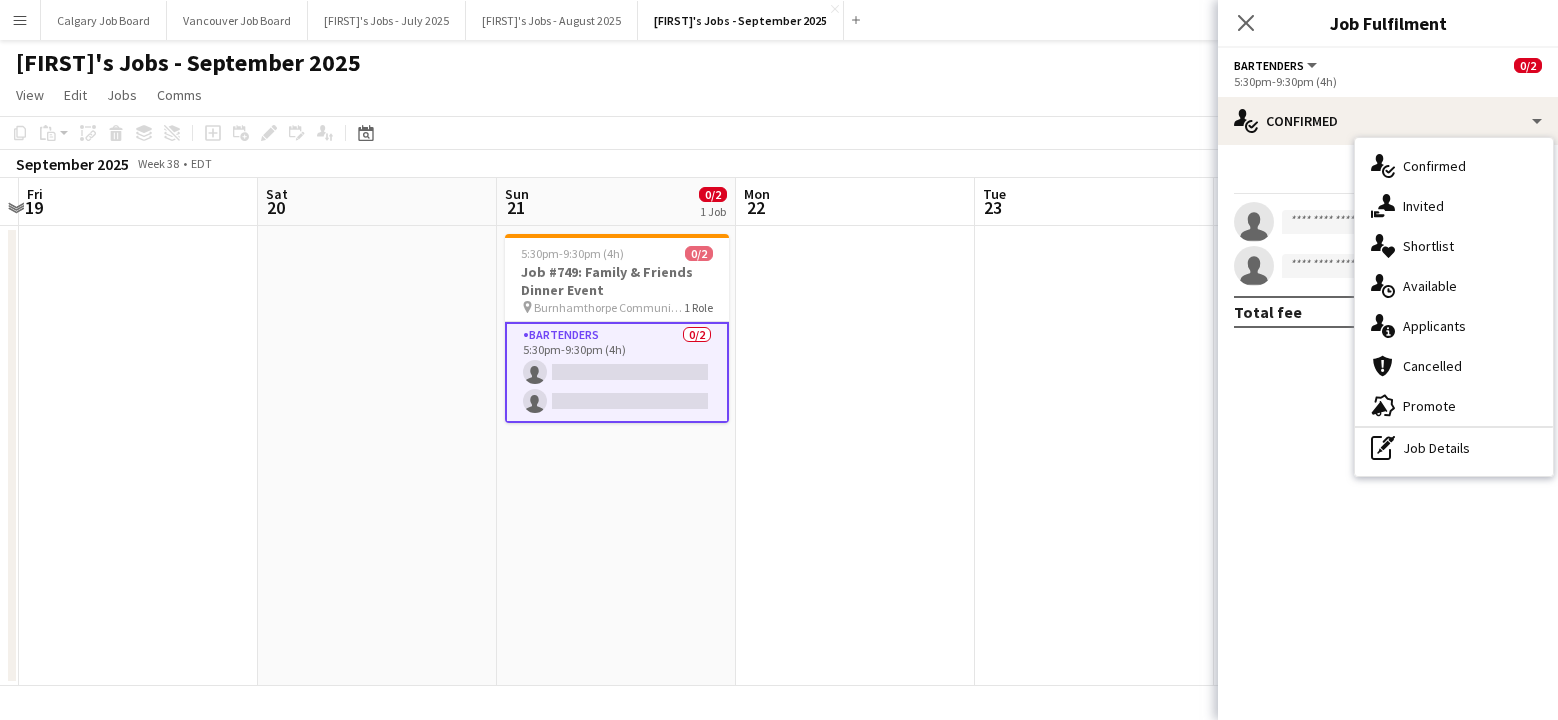 click on "advertising-megaphone
Promote" at bounding box center (1454, 406) 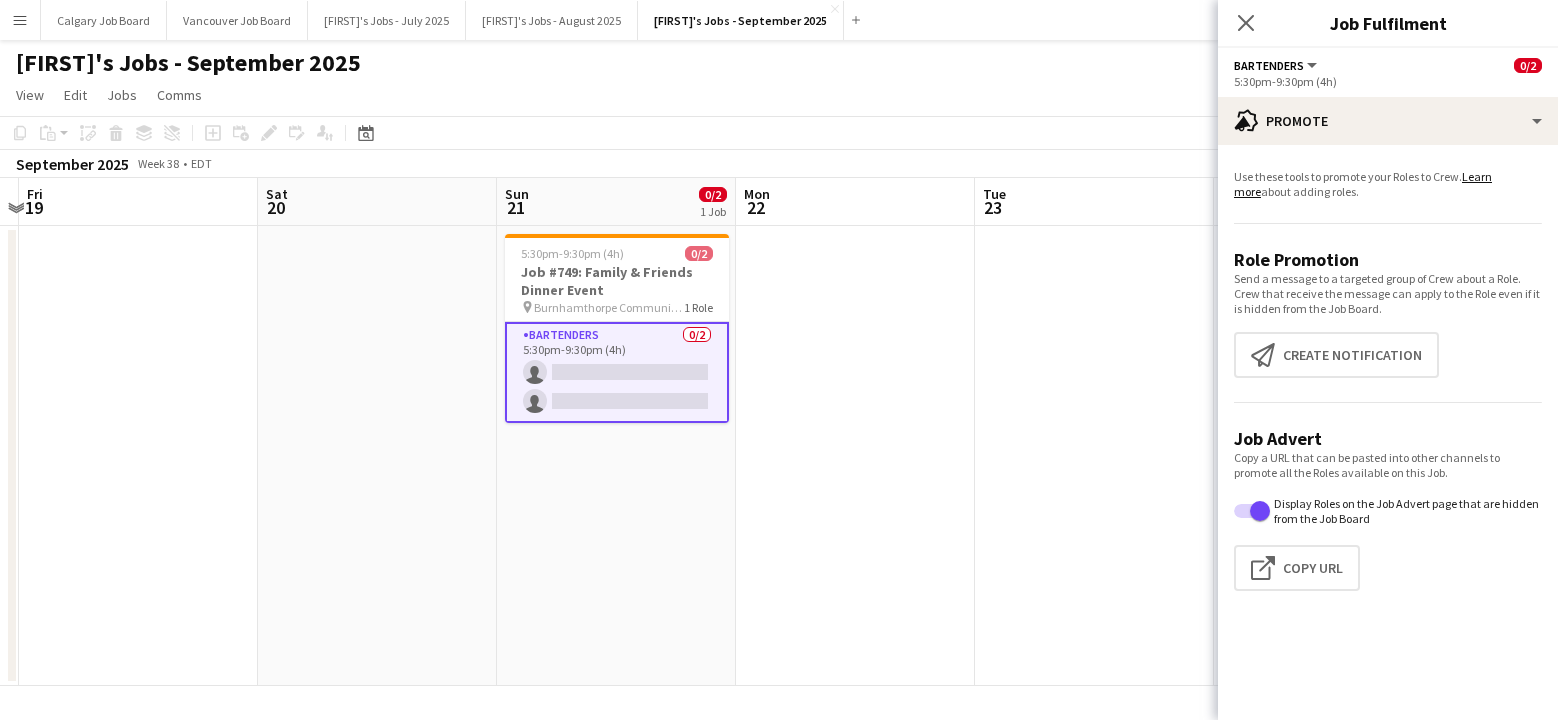 drag, startPoint x: 718, startPoint y: 389, endPoint x: 773, endPoint y: 355, distance: 64.66065 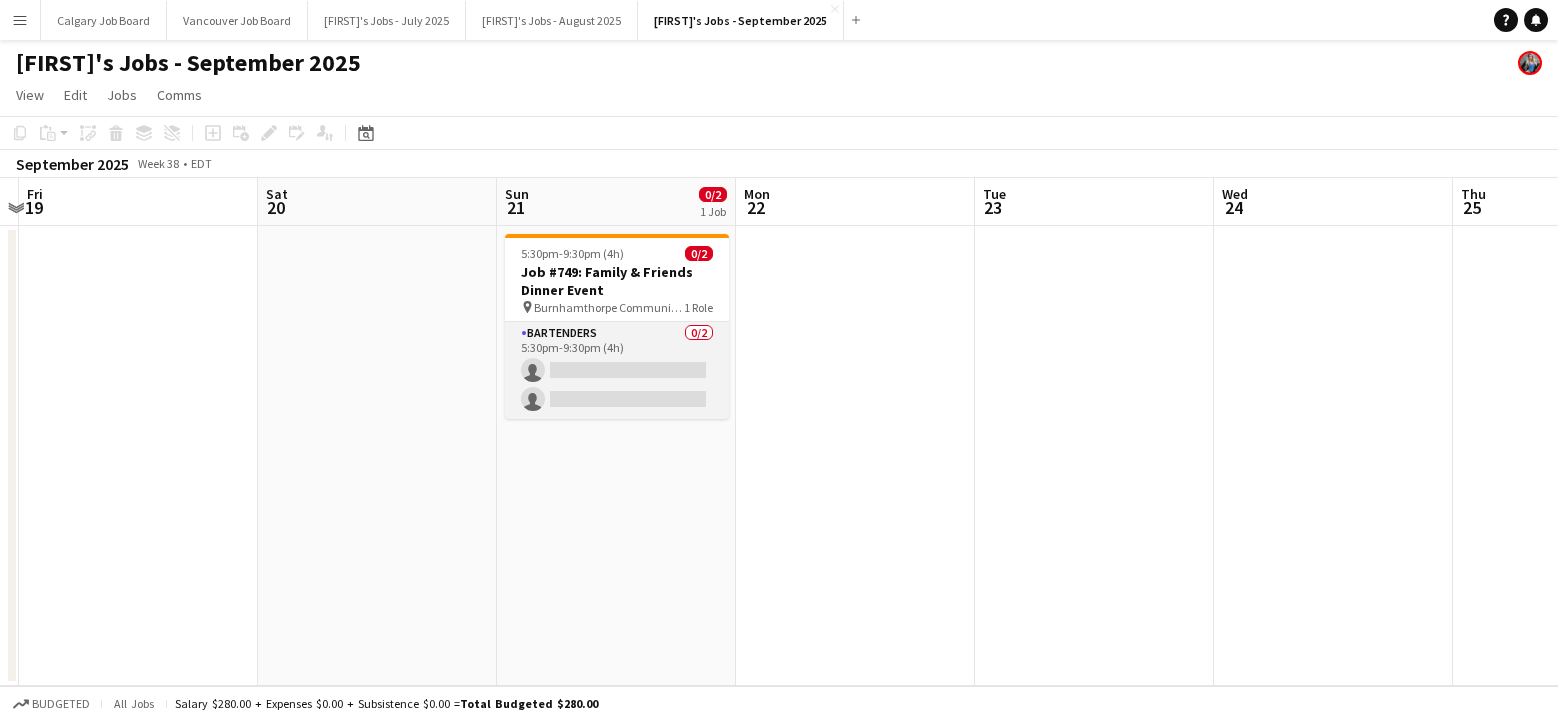 click on "Bartenders   0/2   5:30pm-9:30pm (4h)
single-neutral-actions
single-neutral-actions" at bounding box center [617, 370] 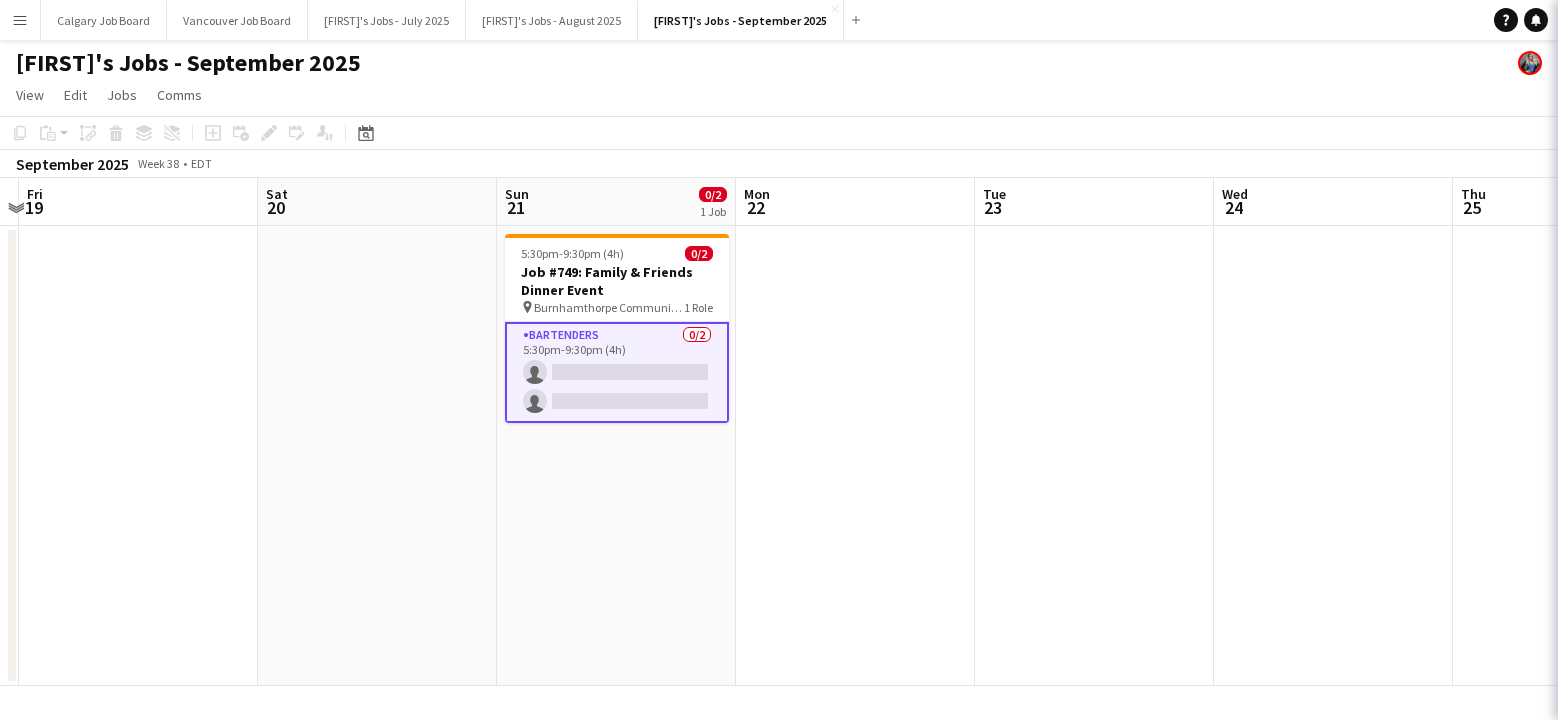 scroll, scrollTop: 0, scrollLeft: 697, axis: horizontal 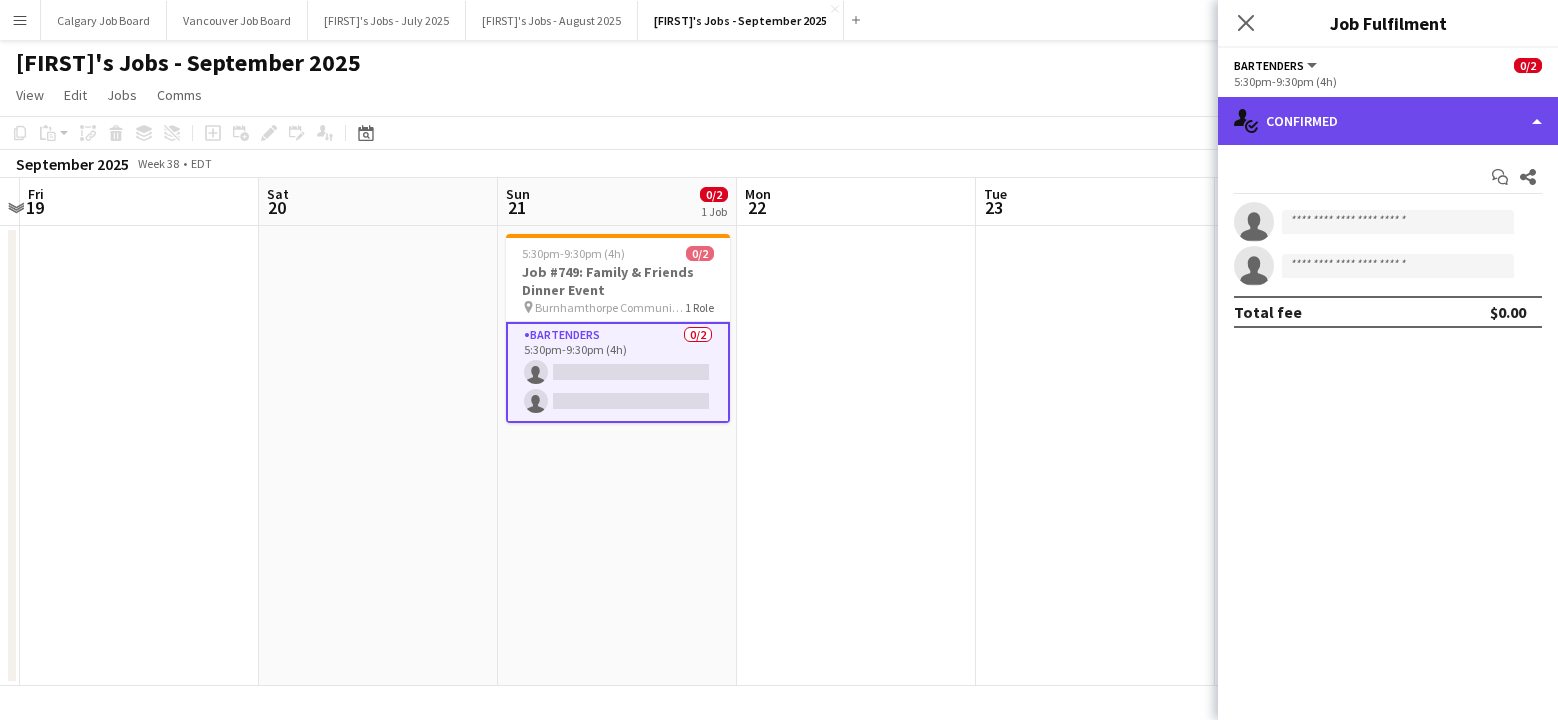 click on "single-neutral-actions-check-2
Confirmed" 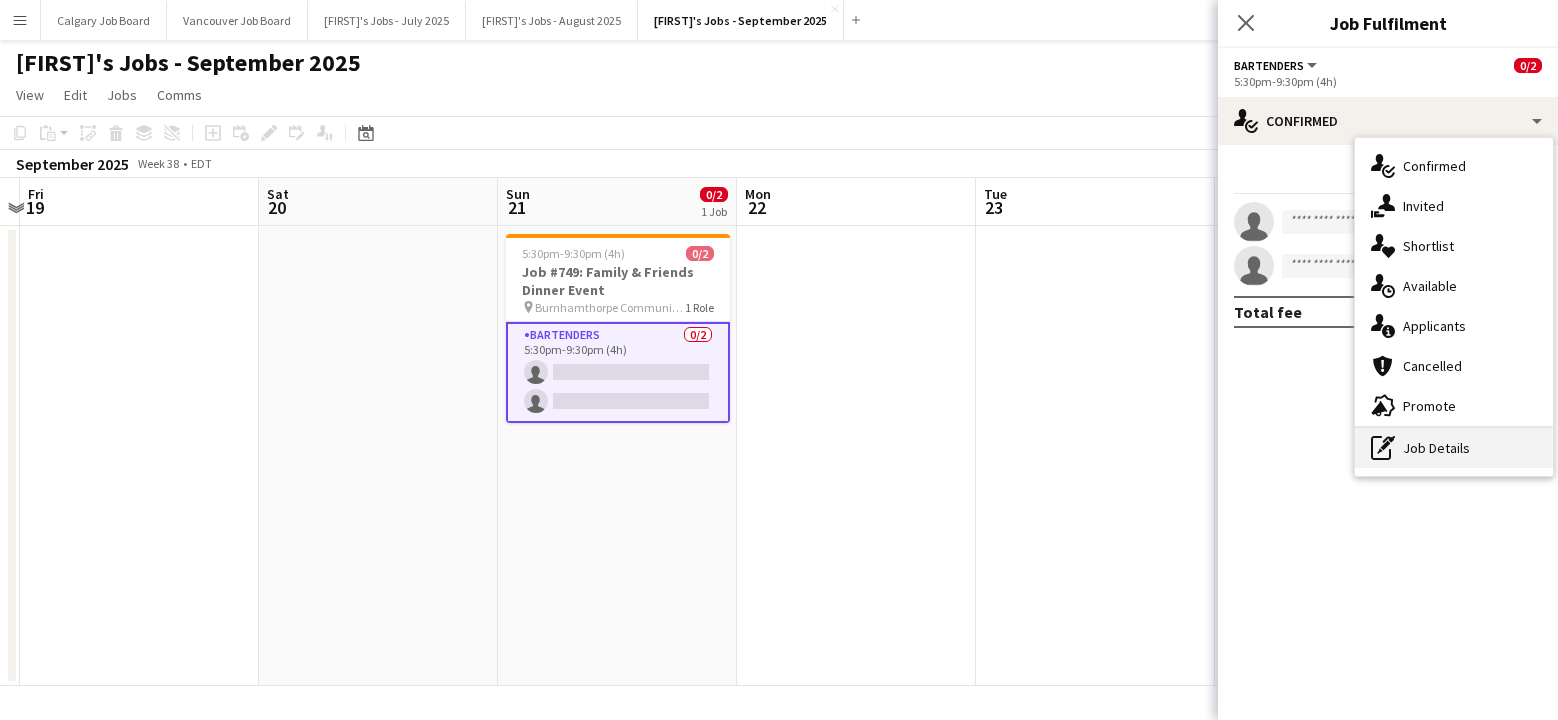 click on "pen-write
Job Details" at bounding box center (1454, 448) 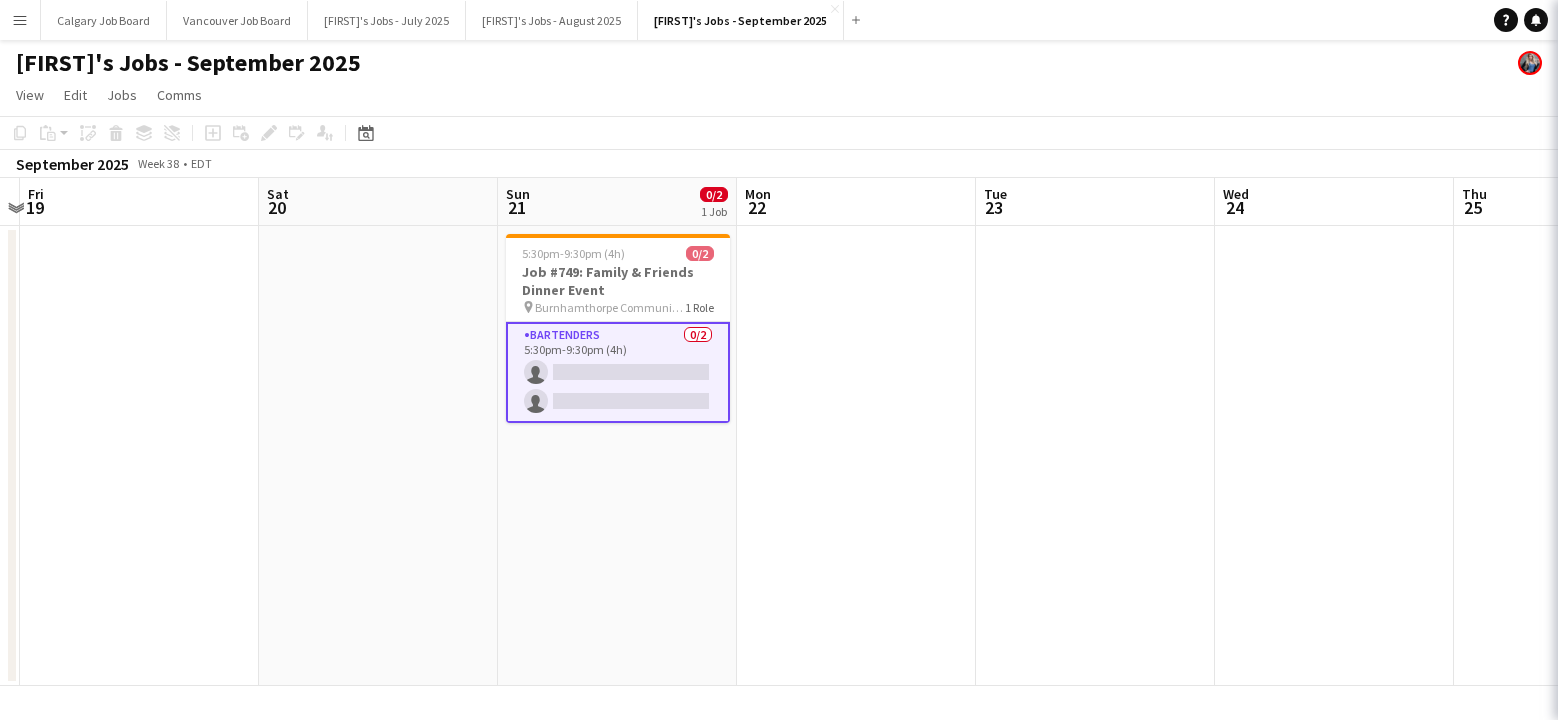 click on "2 x Bartenders $280.00" at bounding box center (1717, 135) 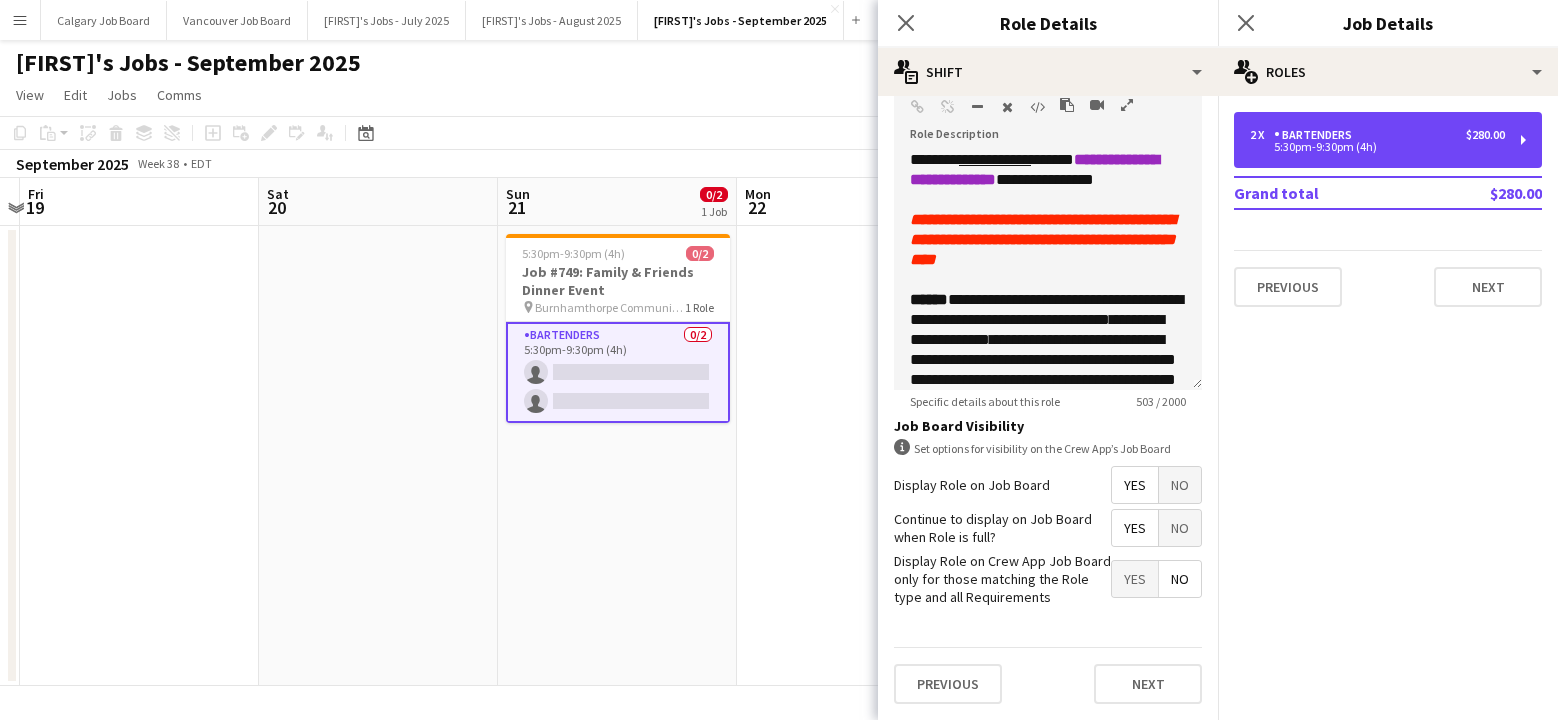 scroll, scrollTop: 634, scrollLeft: 0, axis: vertical 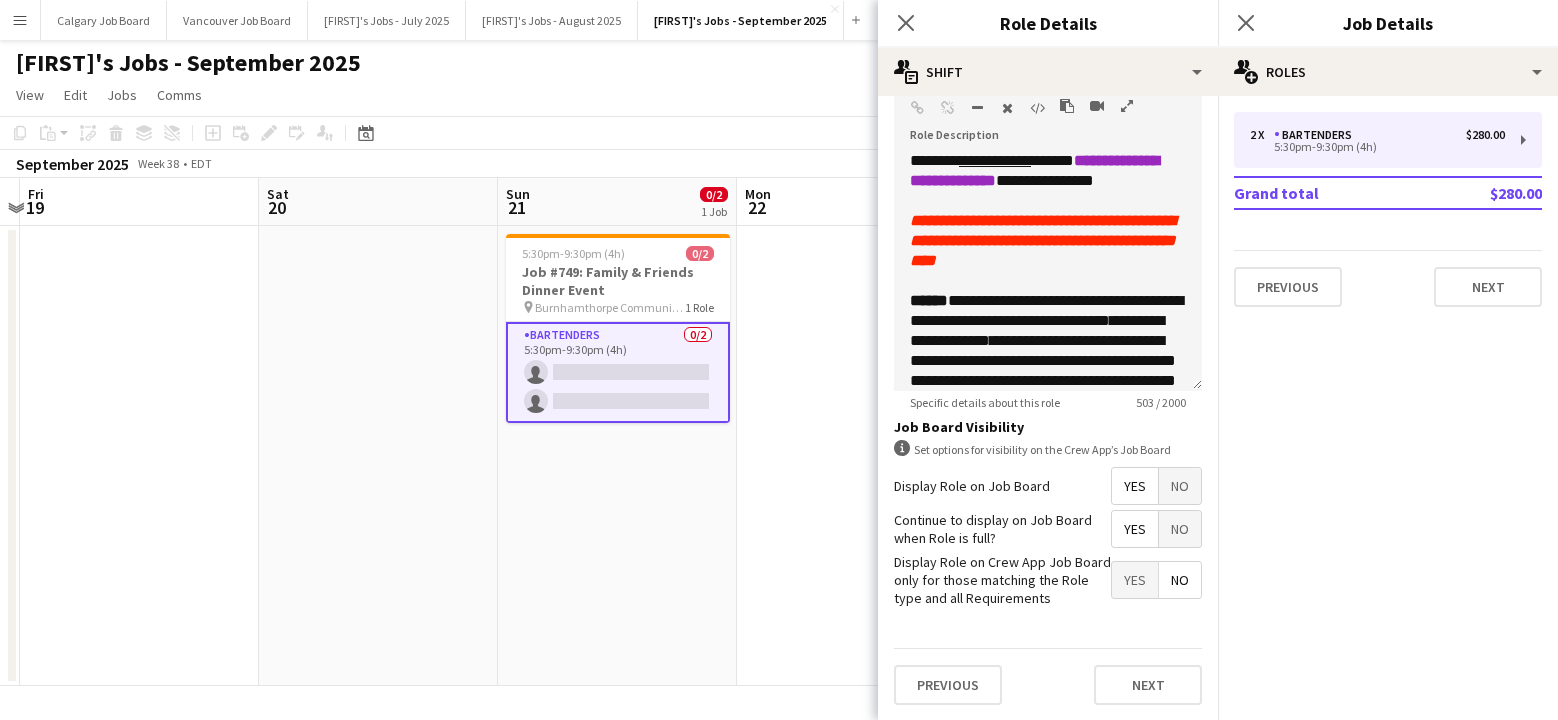 click at bounding box center [856, 456] 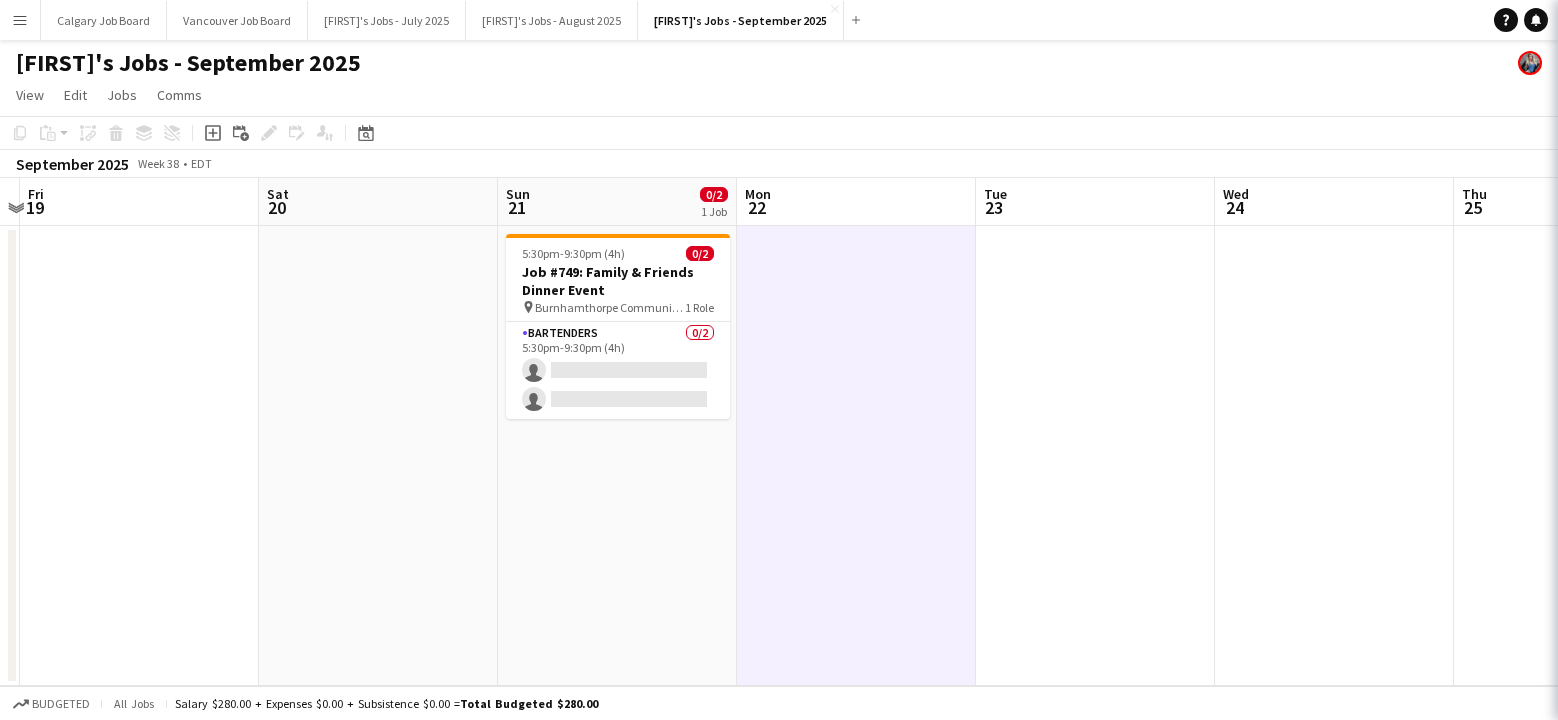 drag, startPoint x: 627, startPoint y: 391, endPoint x: 858, endPoint y: 322, distance: 241.08505 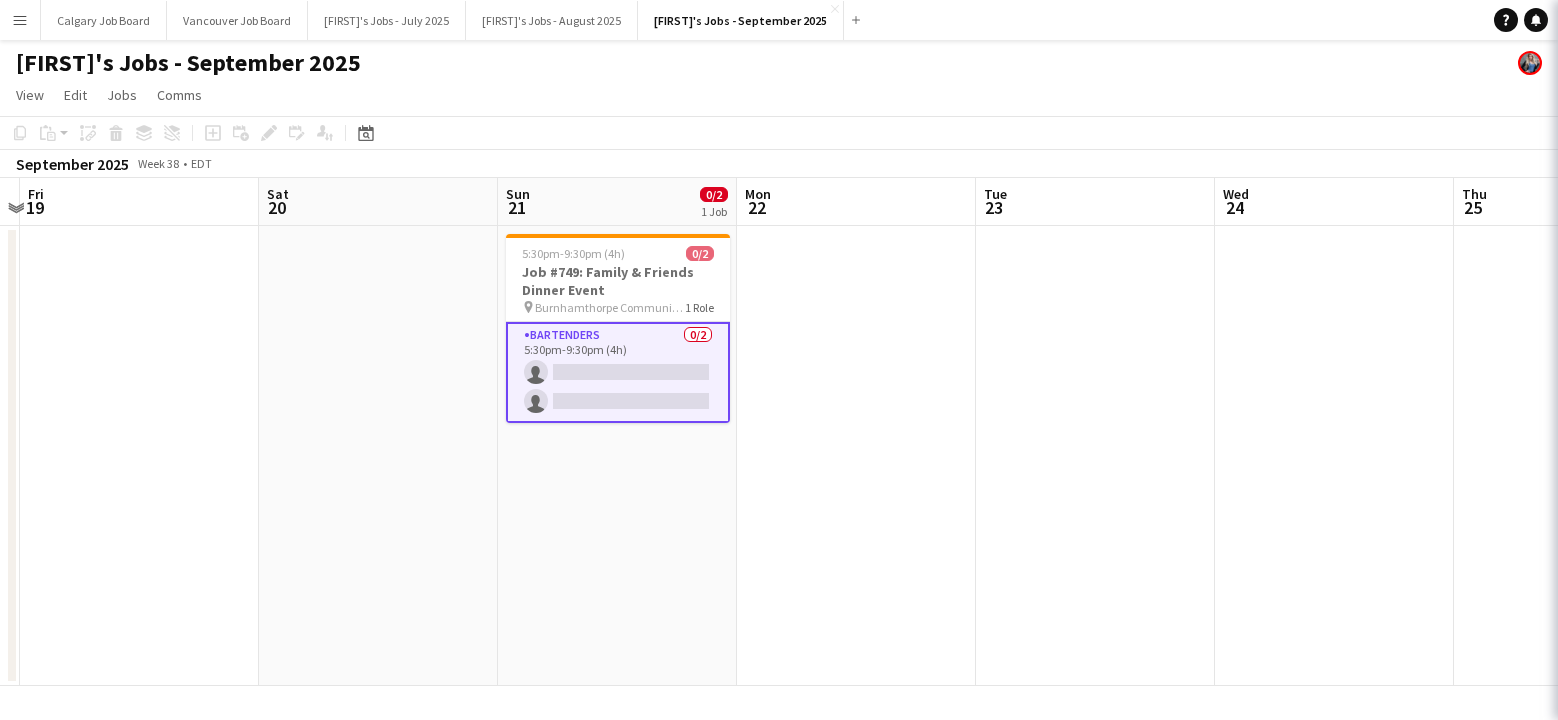 scroll, scrollTop: 0, scrollLeft: 696, axis: horizontal 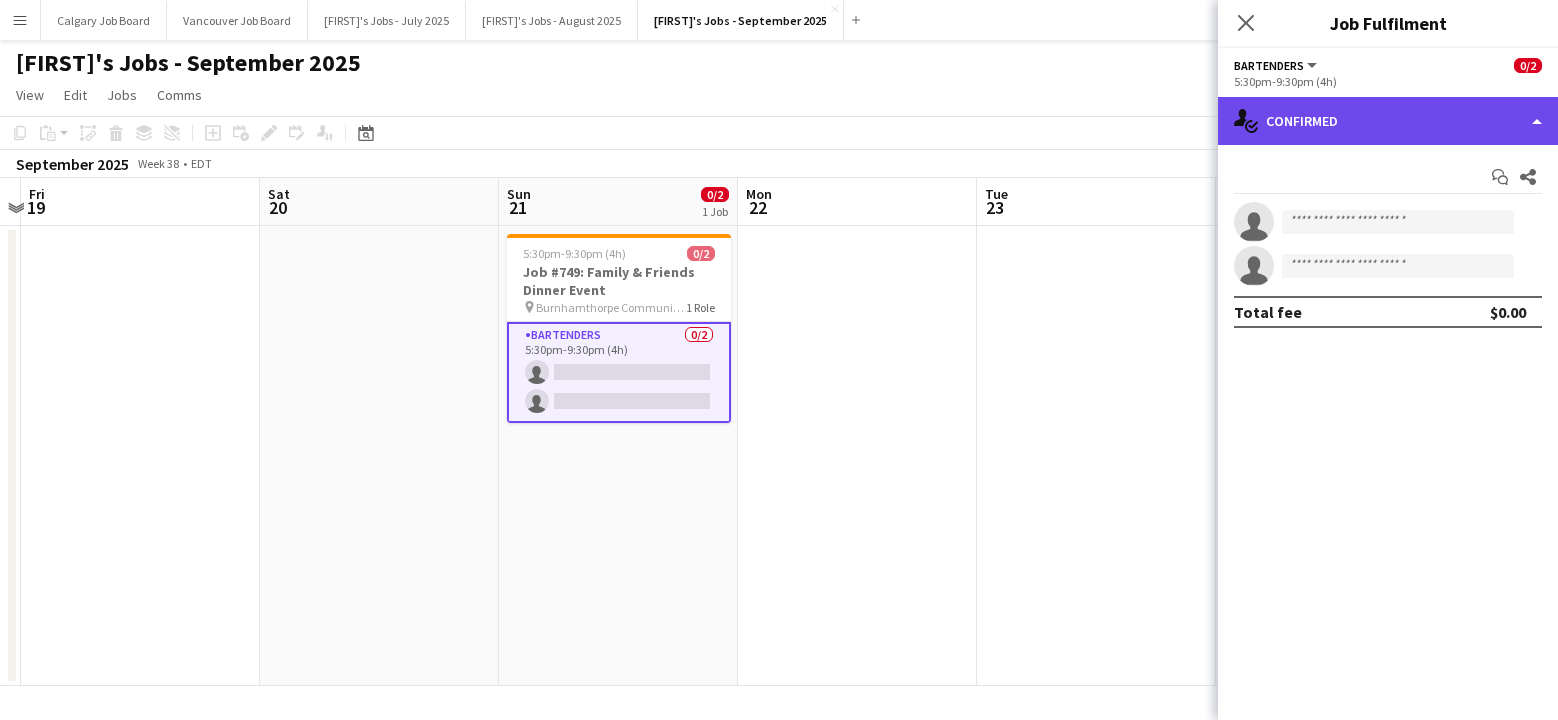 click on "single-neutral-actions-check-2
Confirmed" 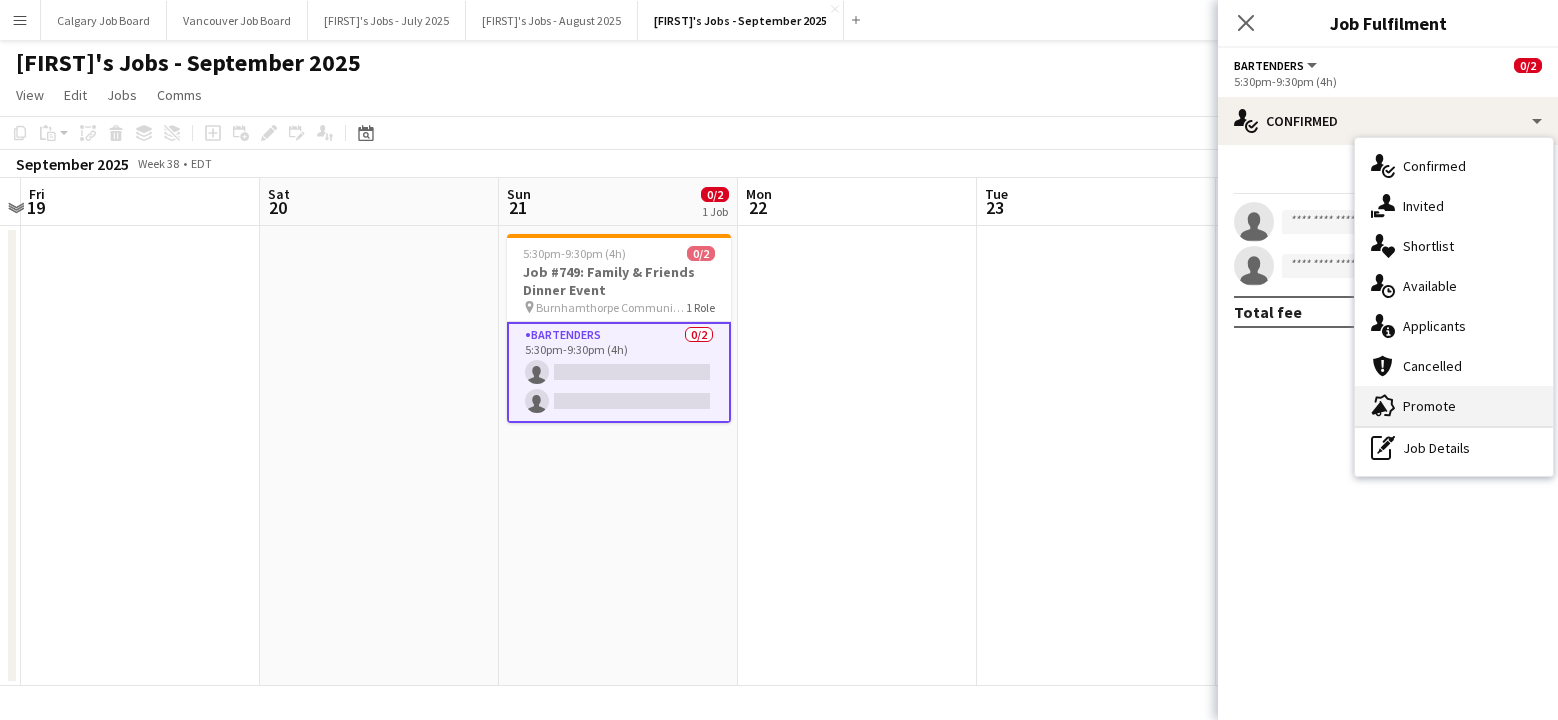 click on "advertising-megaphone
Promote" at bounding box center [1454, 406] 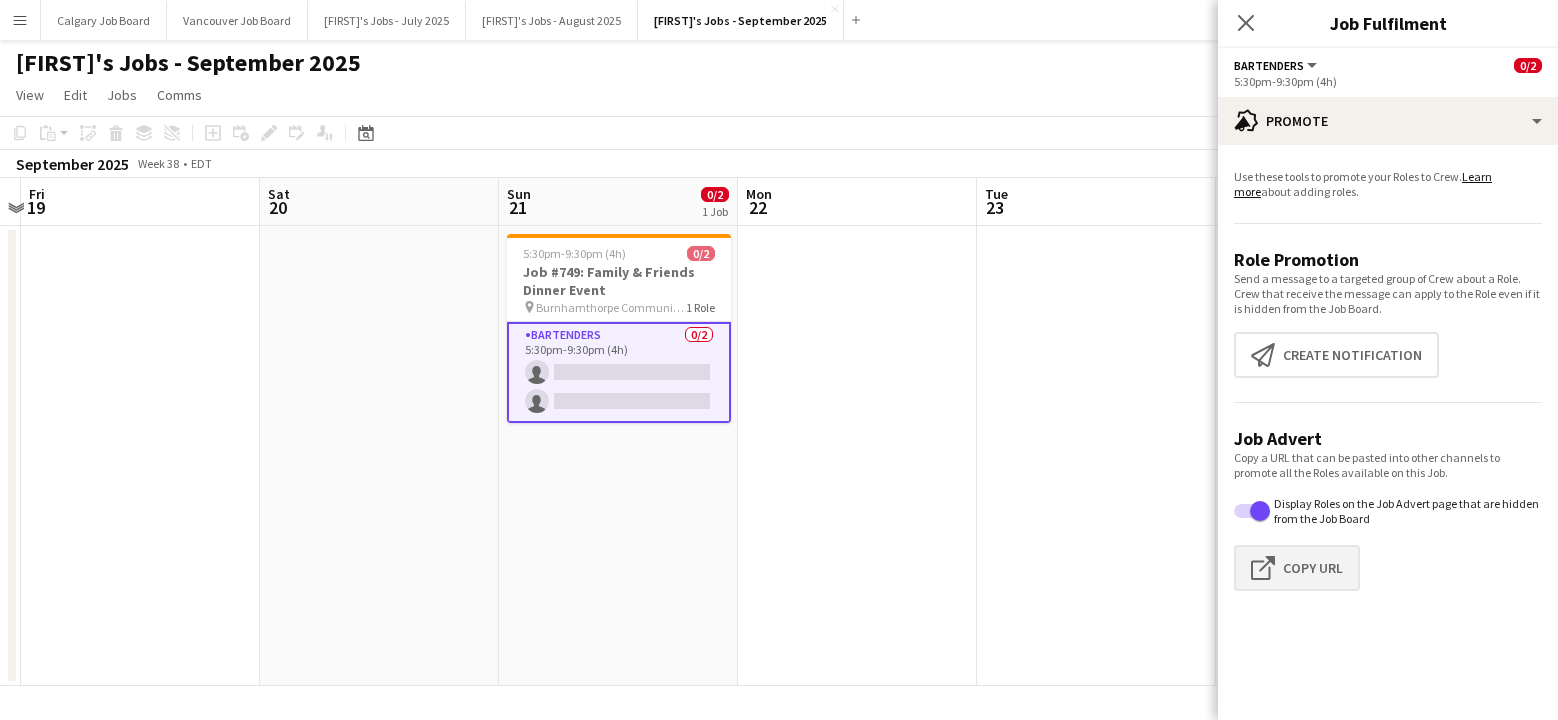 click on "Click to copy URL
Copy Url" at bounding box center [1297, 568] 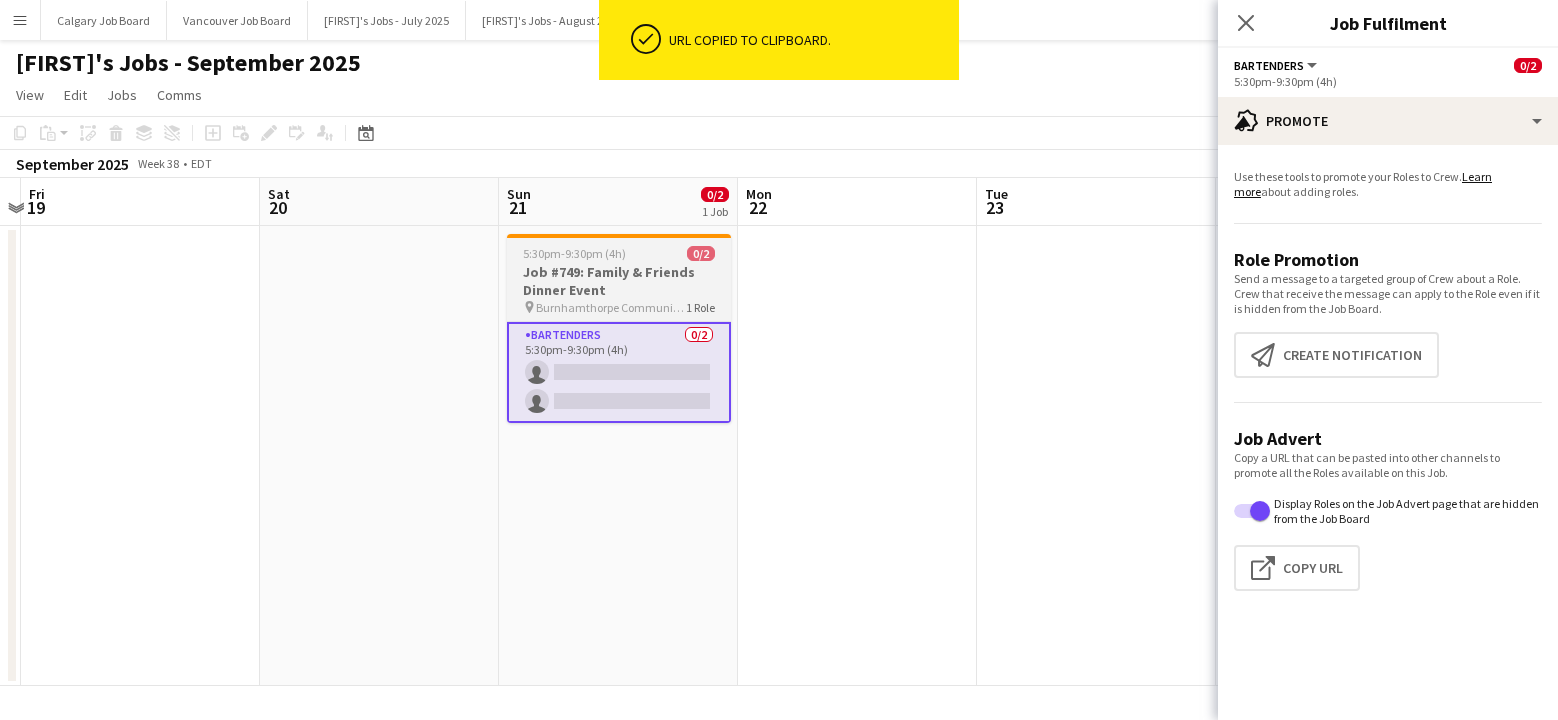 click on "Job #749: Family & Friends Dinner Event" at bounding box center (619, 281) 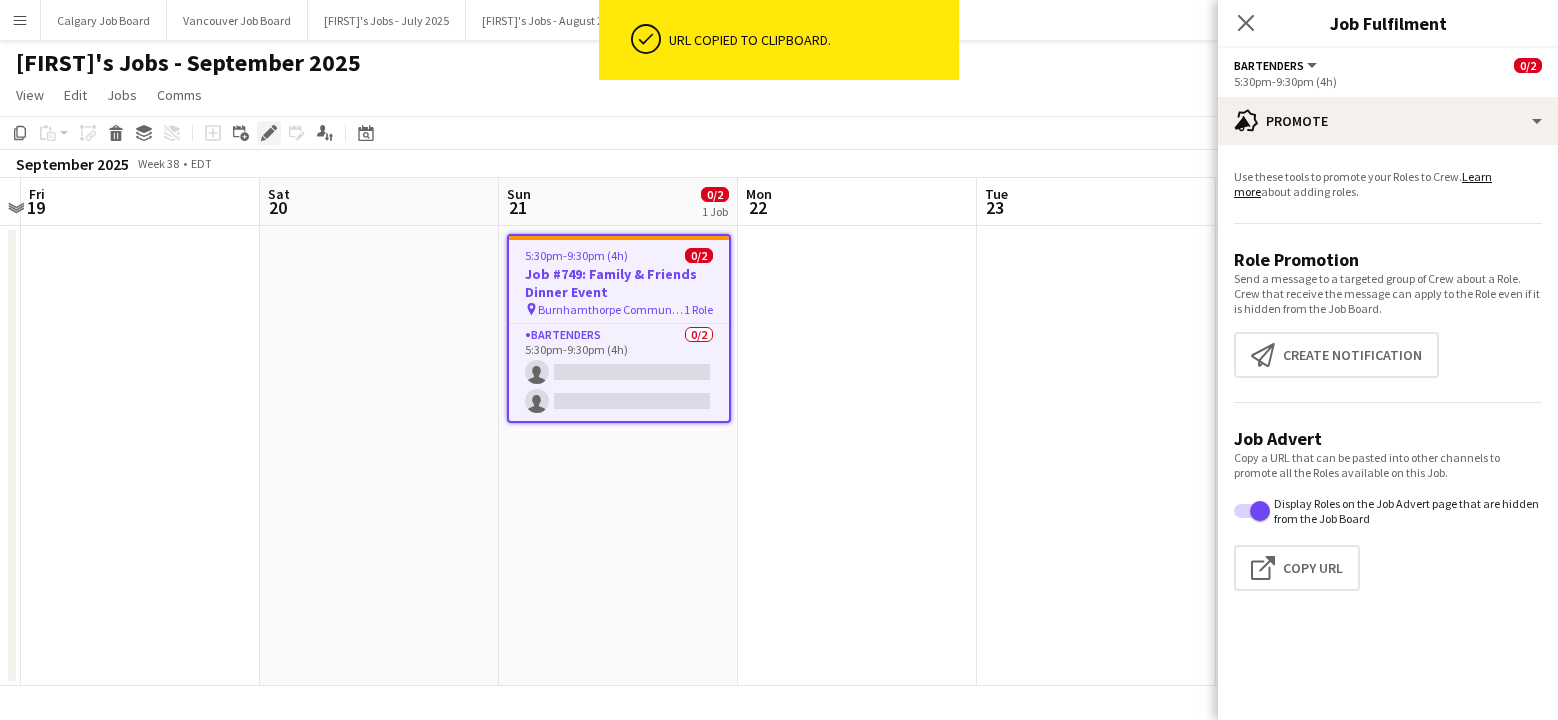 click on "Edit" 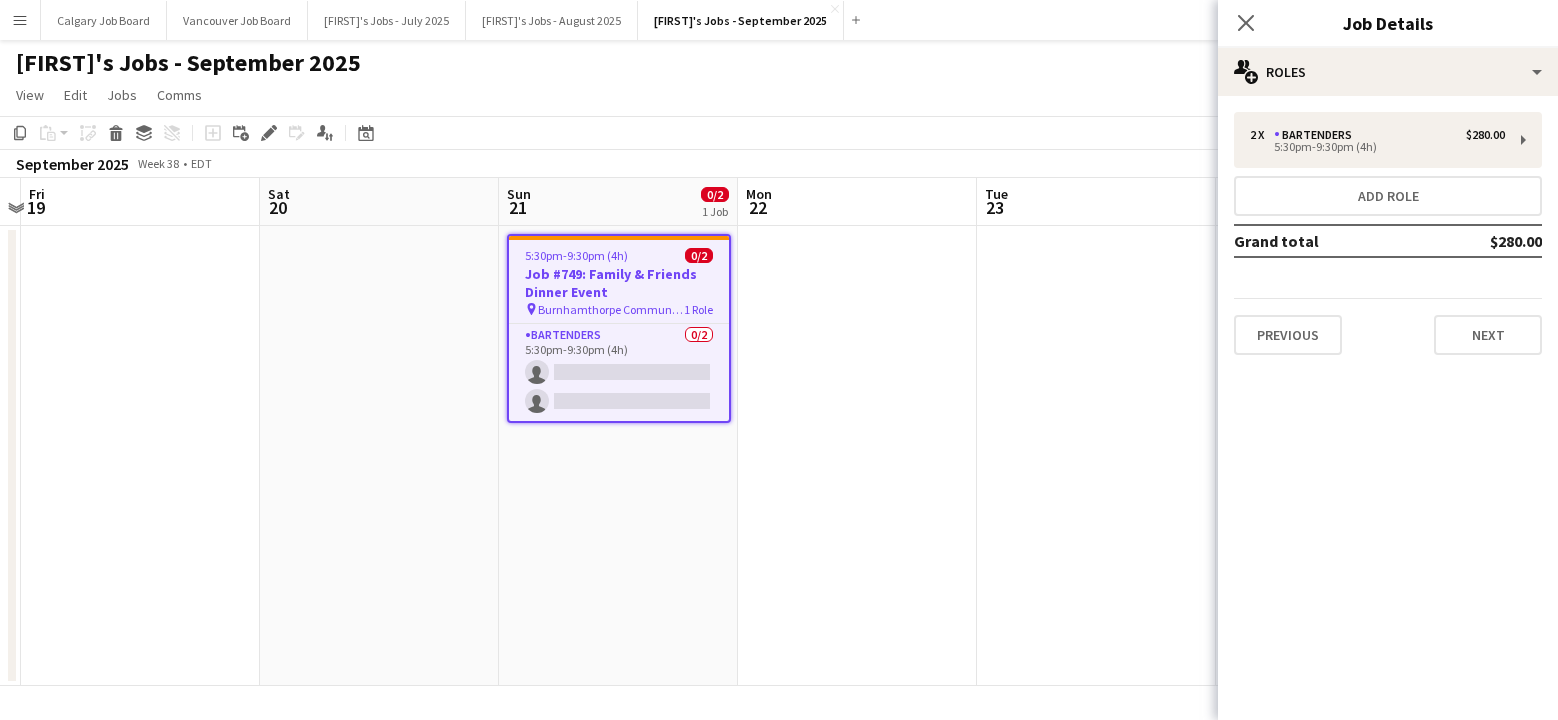 drag, startPoint x: 29, startPoint y: 12, endPoint x: 40, endPoint y: 28, distance: 19.416489 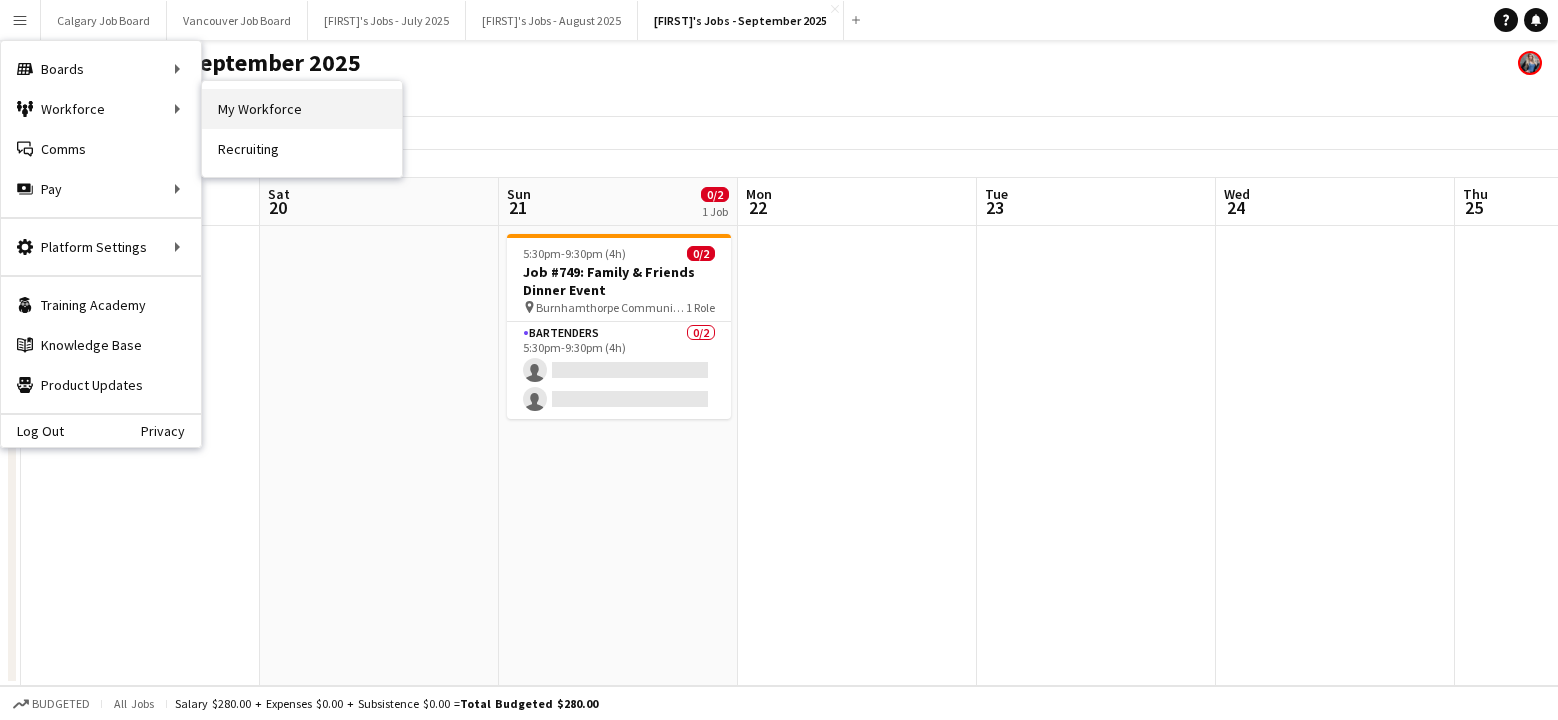 click on "My Workforce" at bounding box center [302, 109] 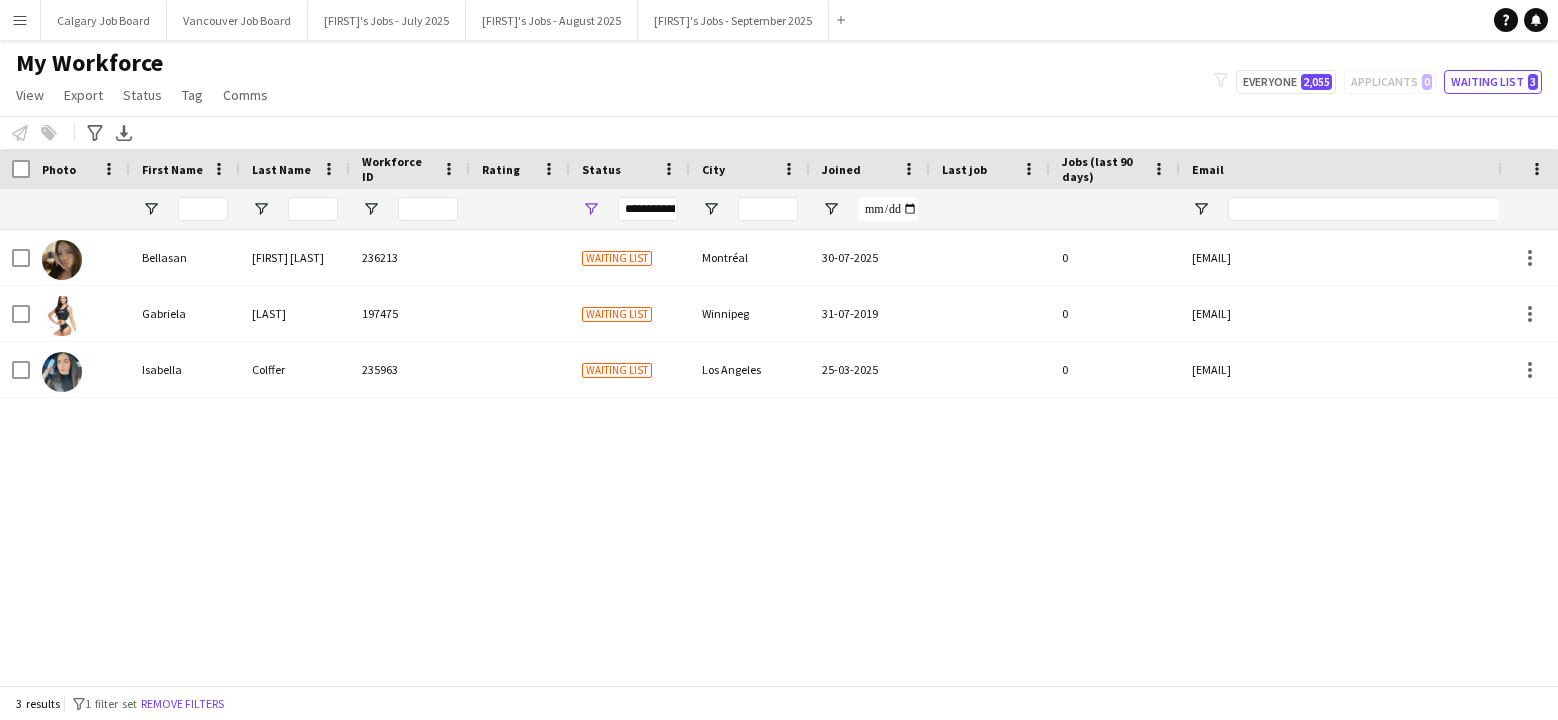 drag, startPoint x: 97, startPoint y: 140, endPoint x: 169, endPoint y: 377, distance: 247.69537 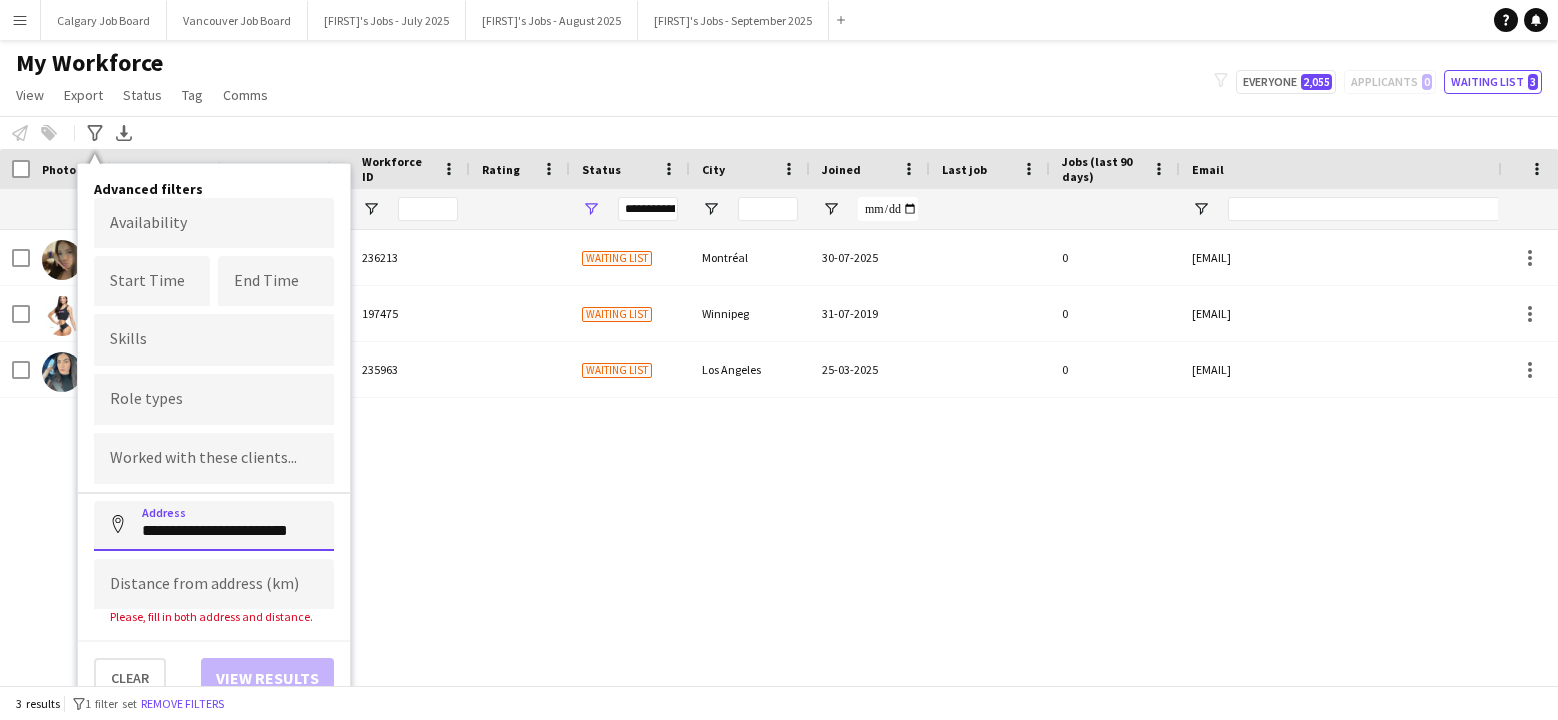 drag, startPoint x: 281, startPoint y: 530, endPoint x: 90, endPoint y: 524, distance: 191.09422 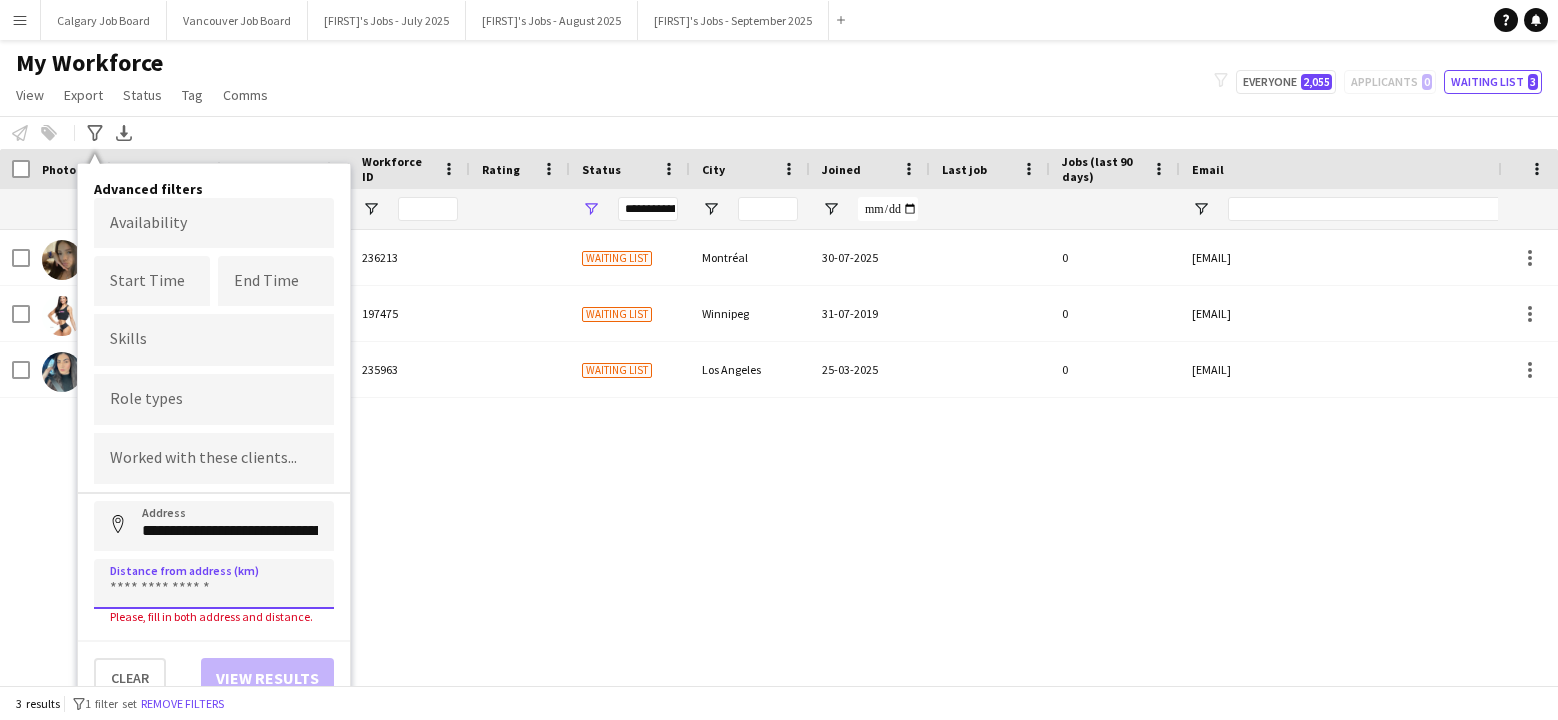 type on "**********" 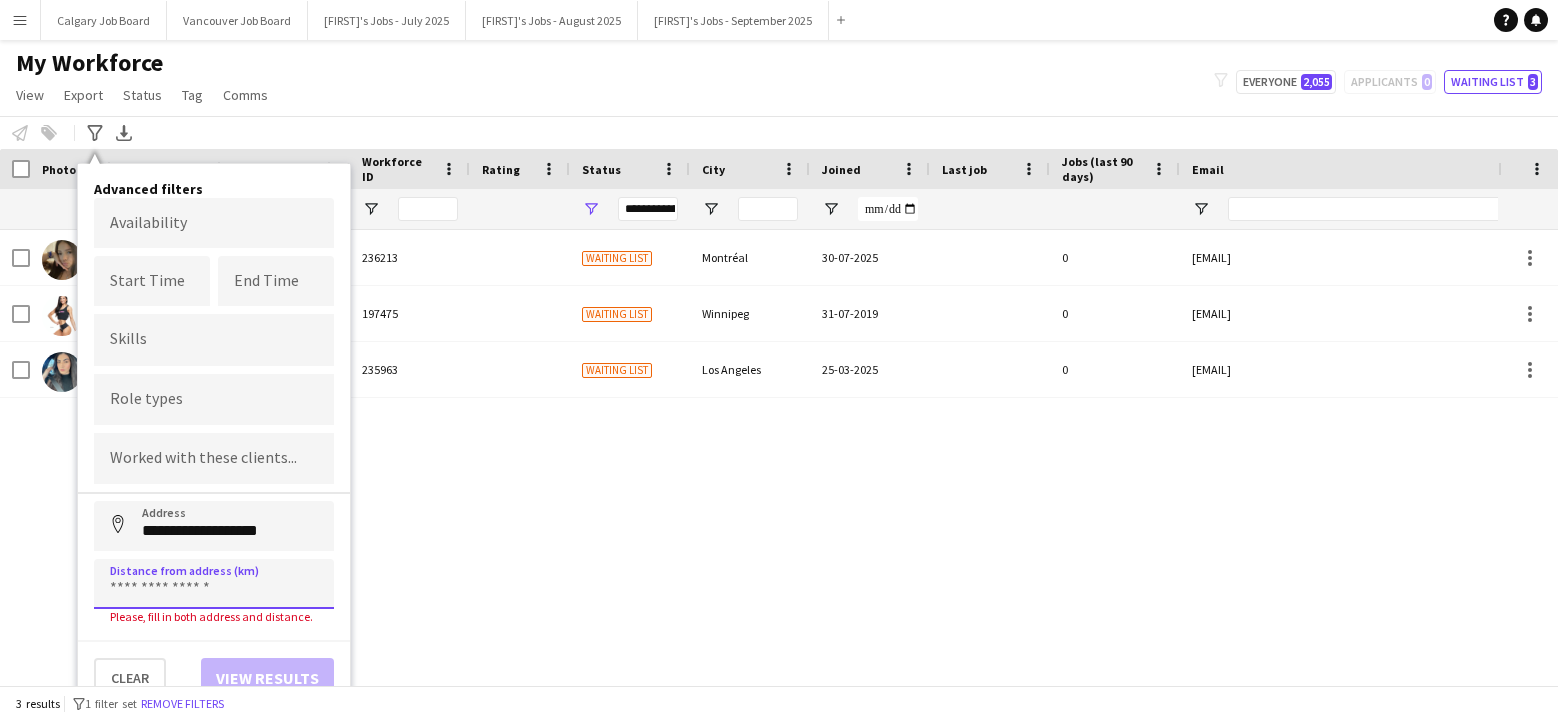 click at bounding box center [214, 584] 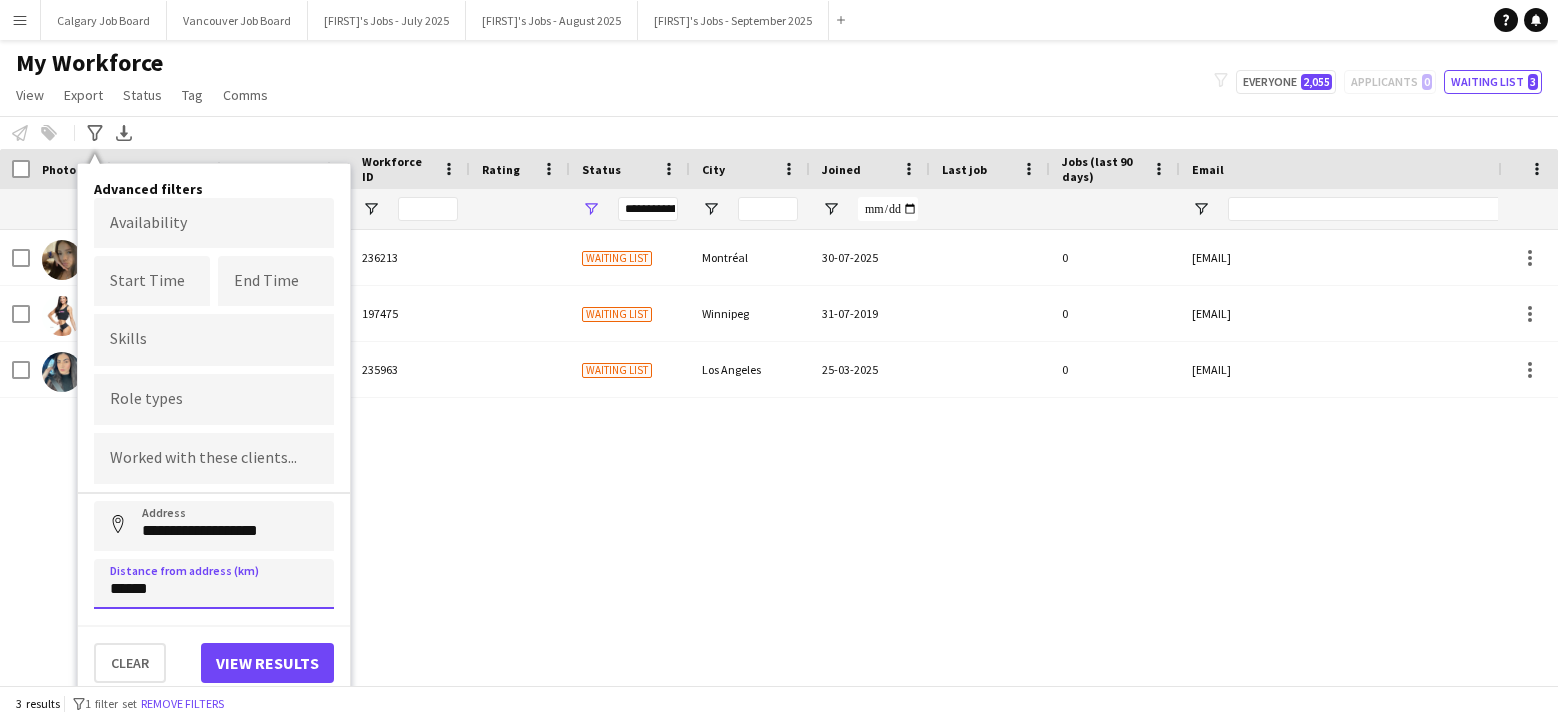 type on "******" 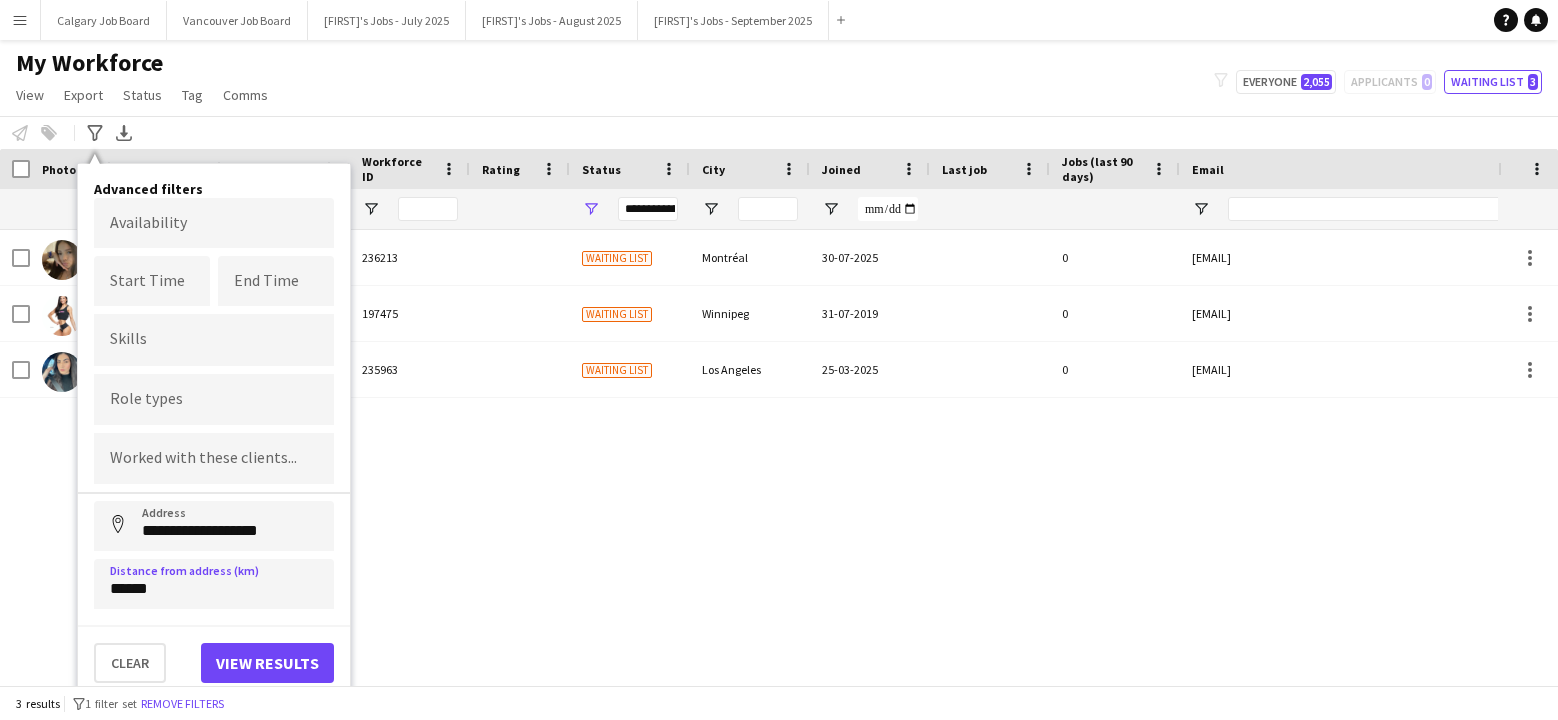 click on "View results" at bounding box center (267, 663) 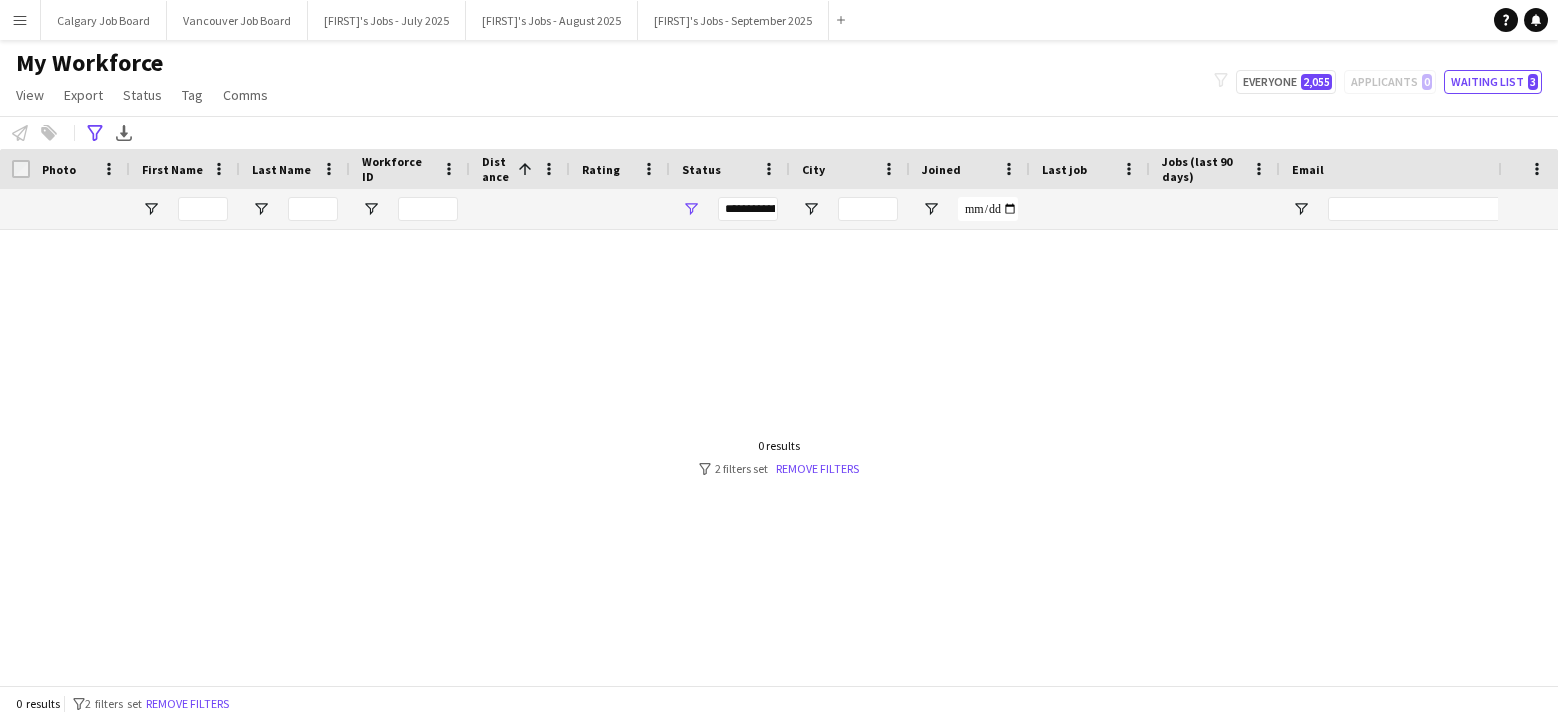 click on "**********" at bounding box center [730, 209] 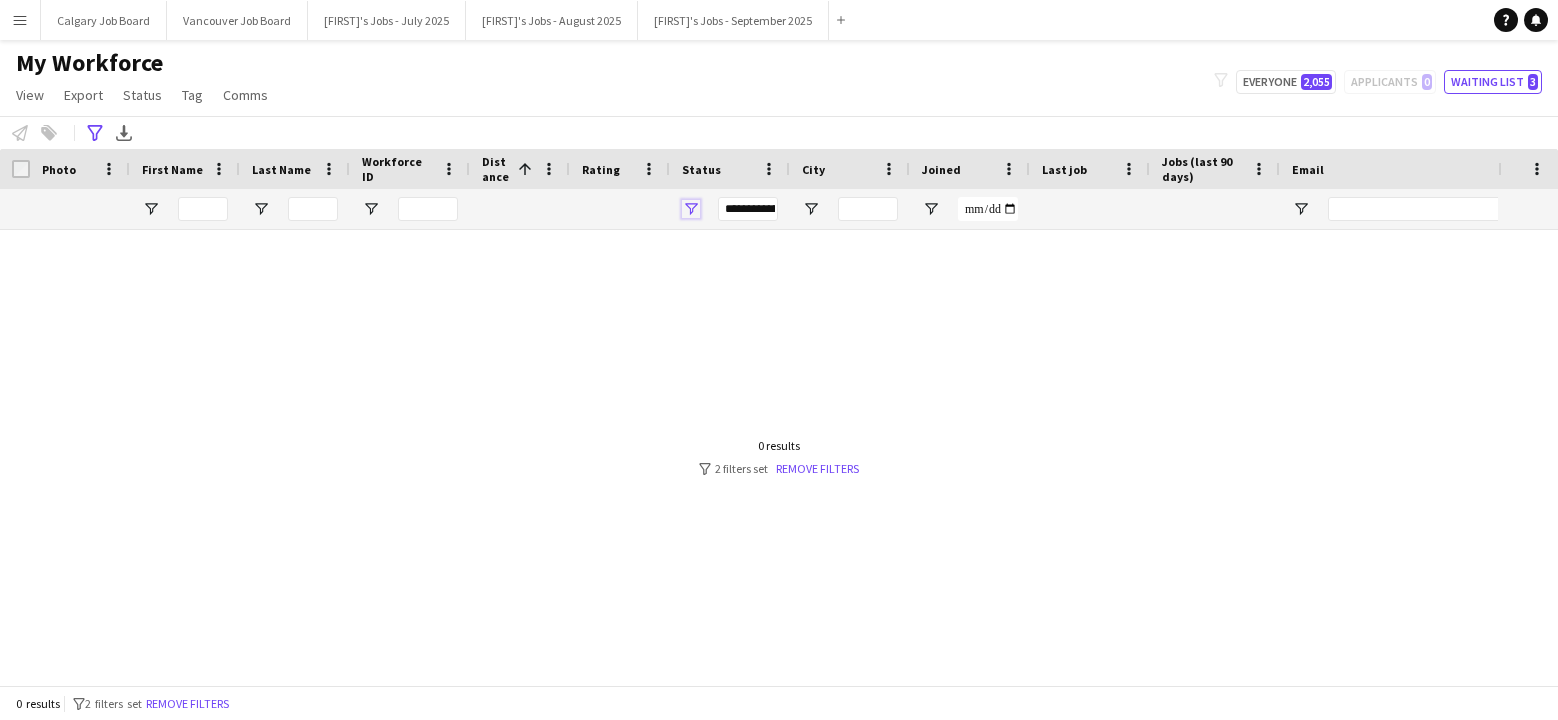 click at bounding box center (691, 209) 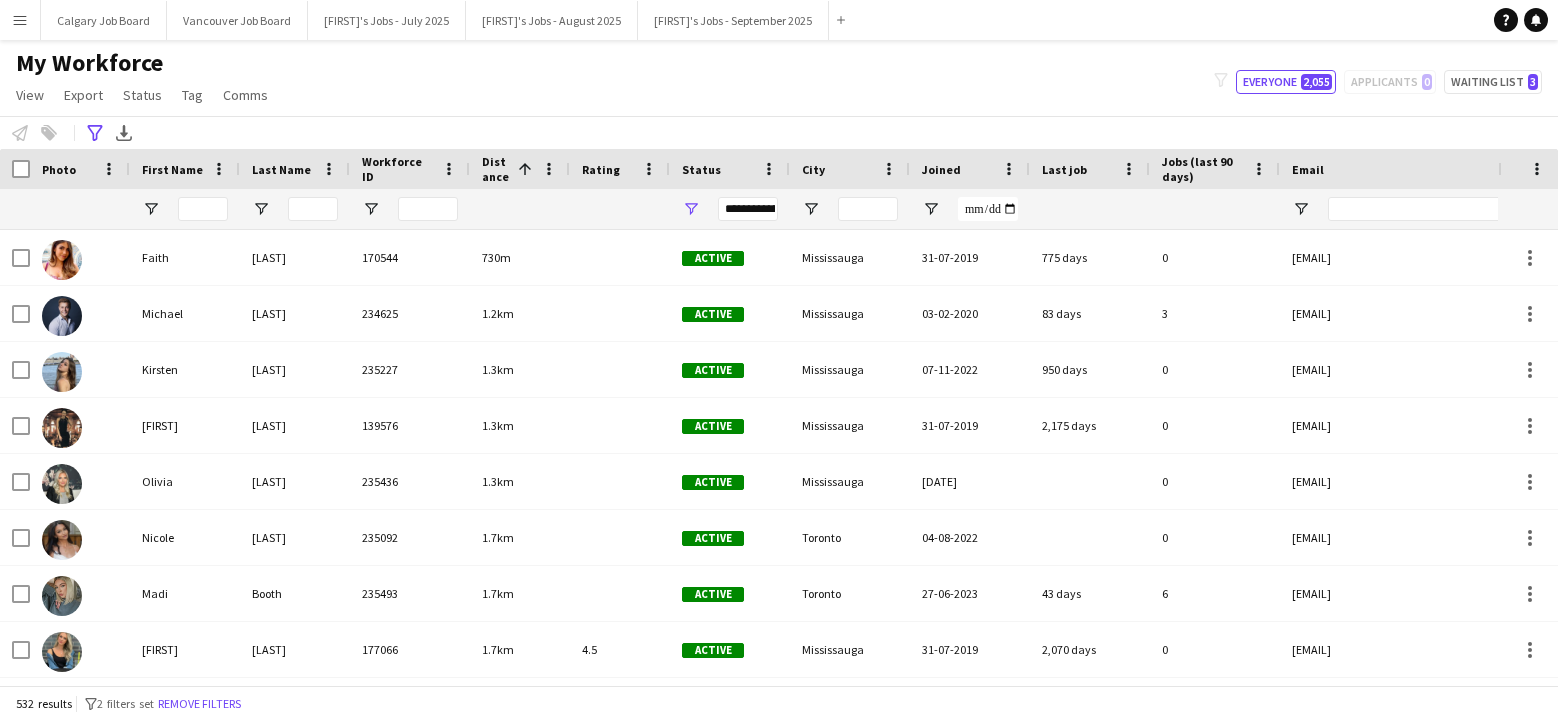 click on "My Workforce View Views Default view Active New view Update view Delete view Edit name Customise view Customise filters Reset Filters Reset View Reset All Export New starters report Export as XLSX Export as PDF Status Edit Tag New tag Edit tag Add to tag Untag Tag chat Tag share page Comms Send notification filter-1 Everyone 2,055 Applicants 0 Waiting list 3" 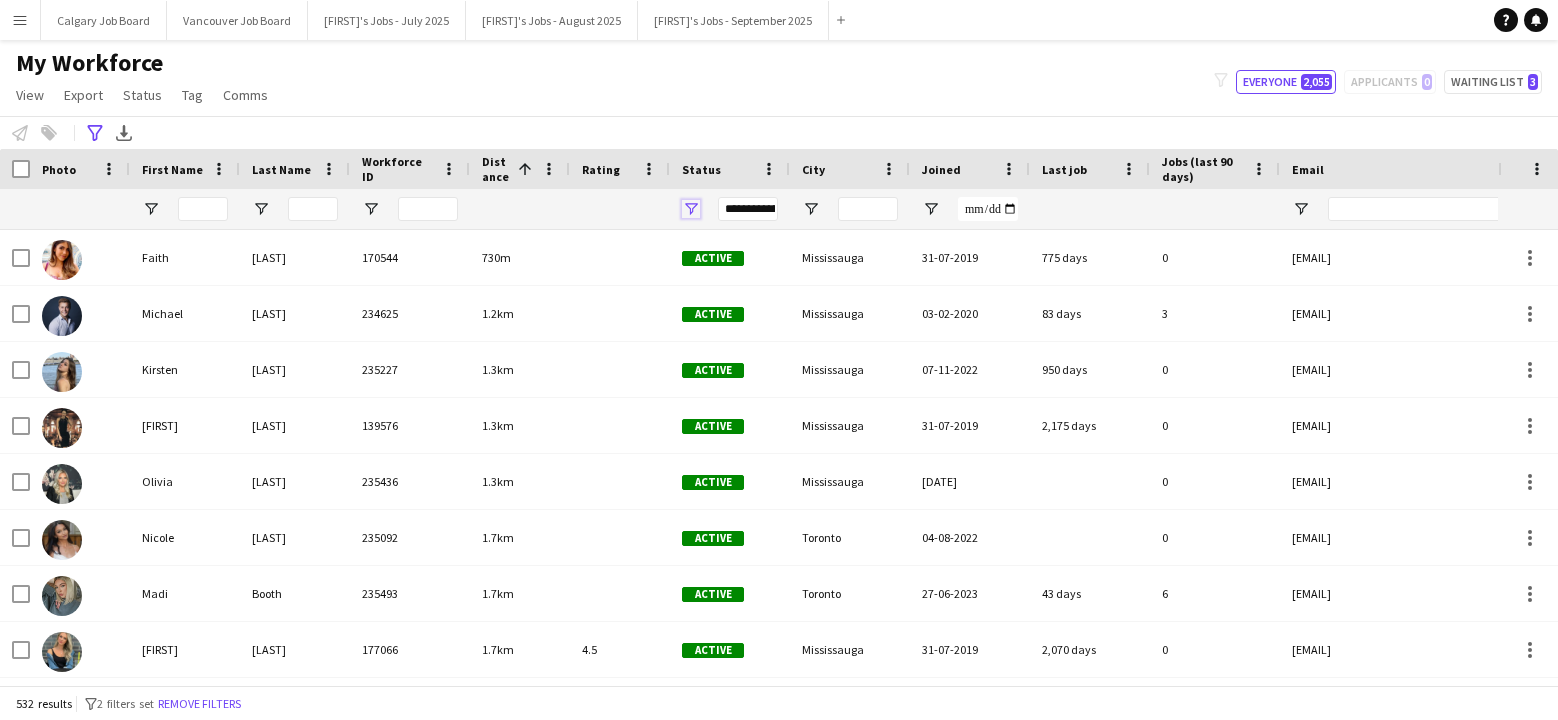 click at bounding box center (691, 209) 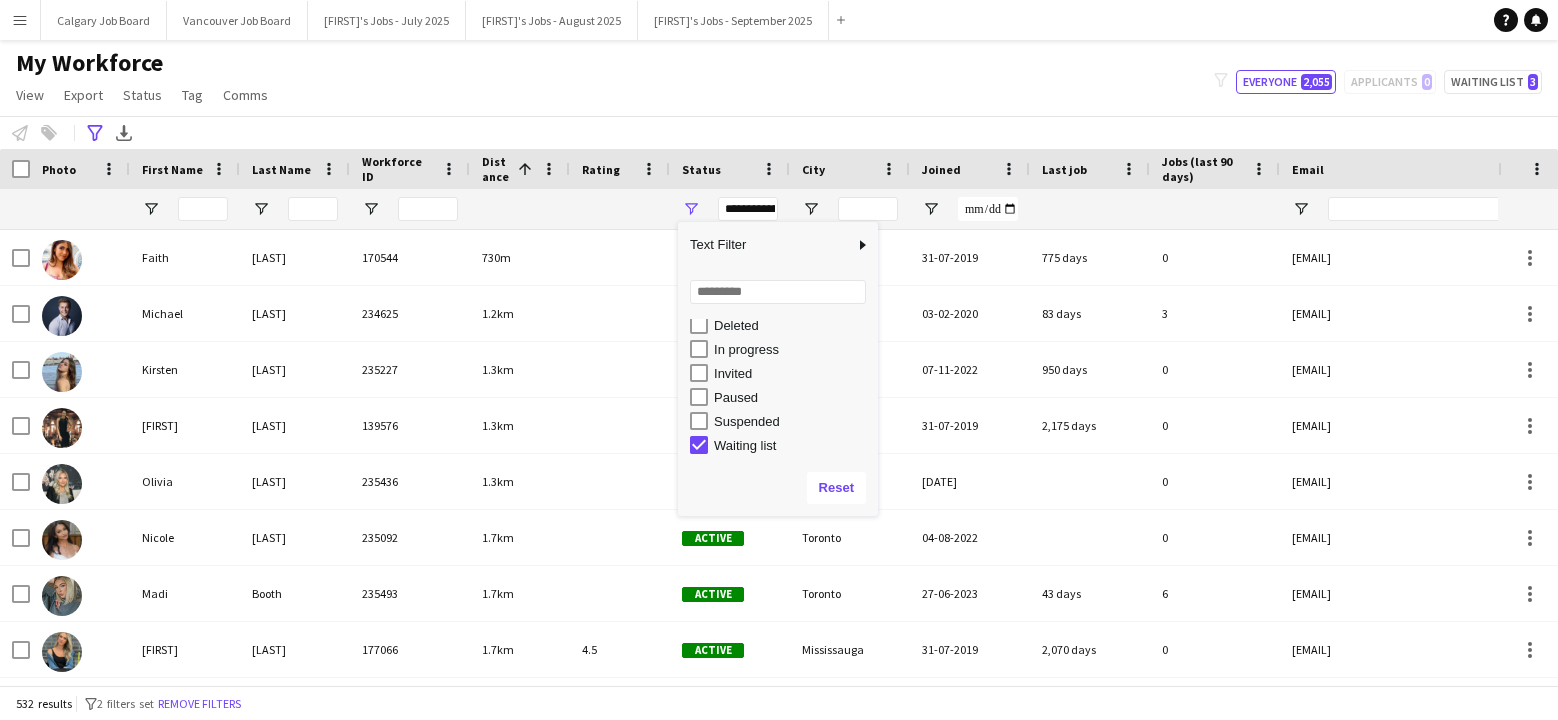 scroll, scrollTop: 126, scrollLeft: 0, axis: vertical 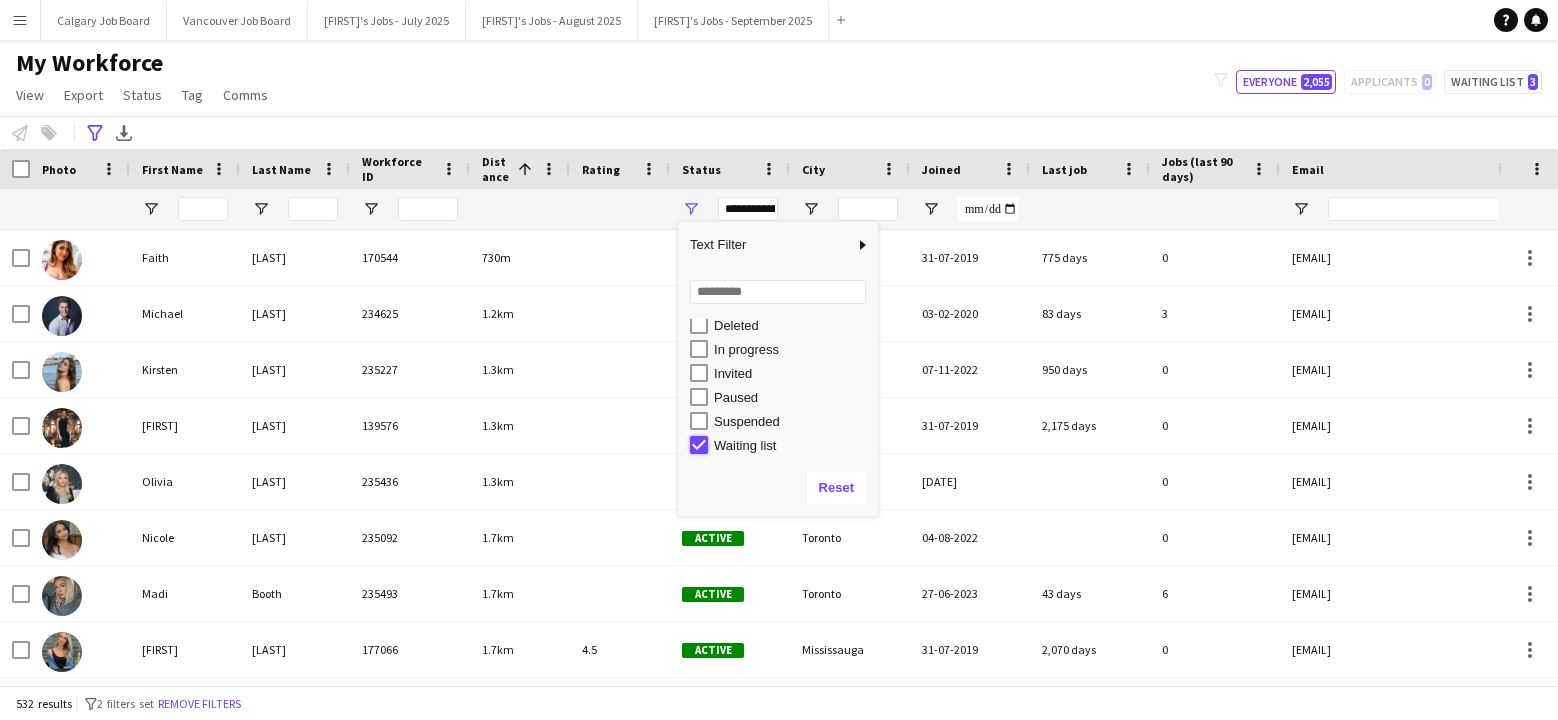 type on "**********" 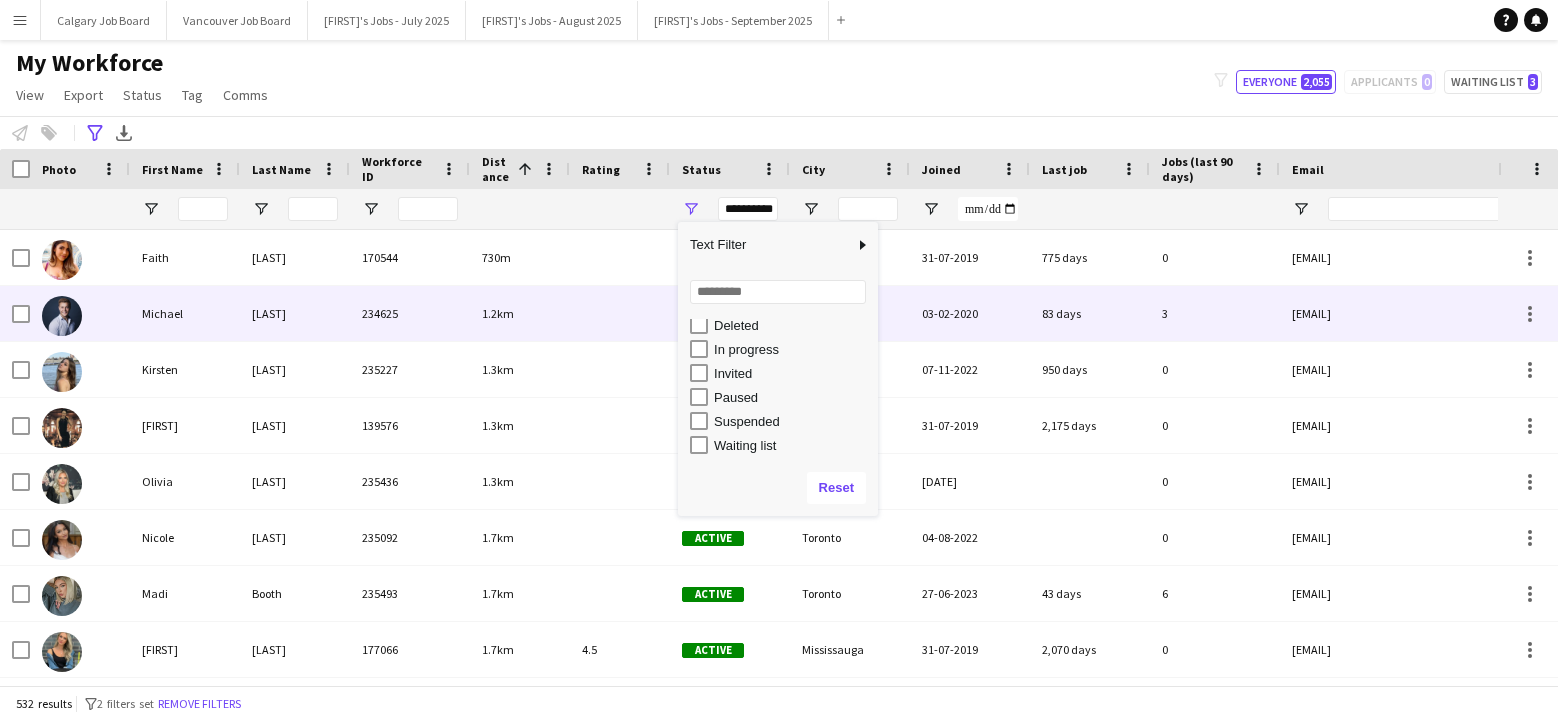 scroll, scrollTop: 0, scrollLeft: 22, axis: horizontal 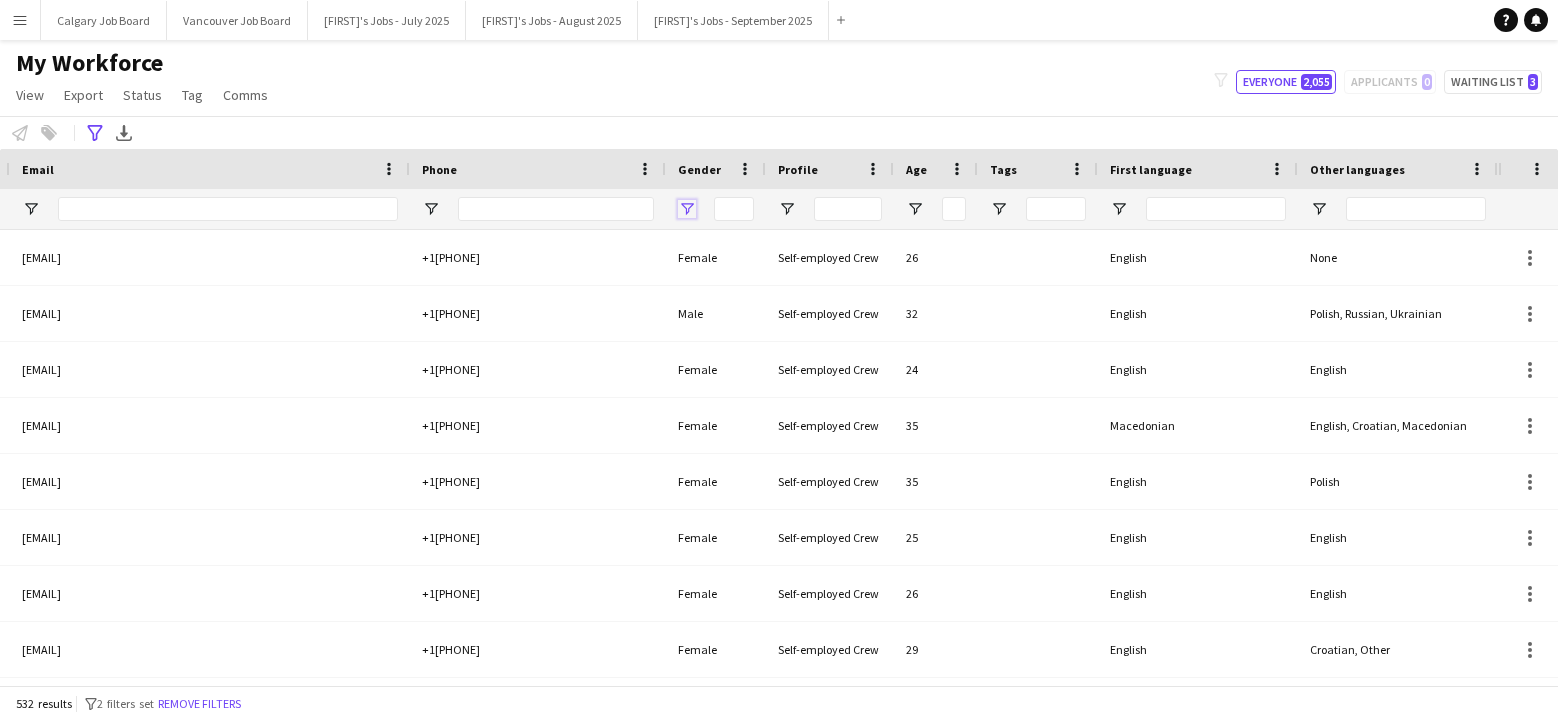 click at bounding box center [687, 209] 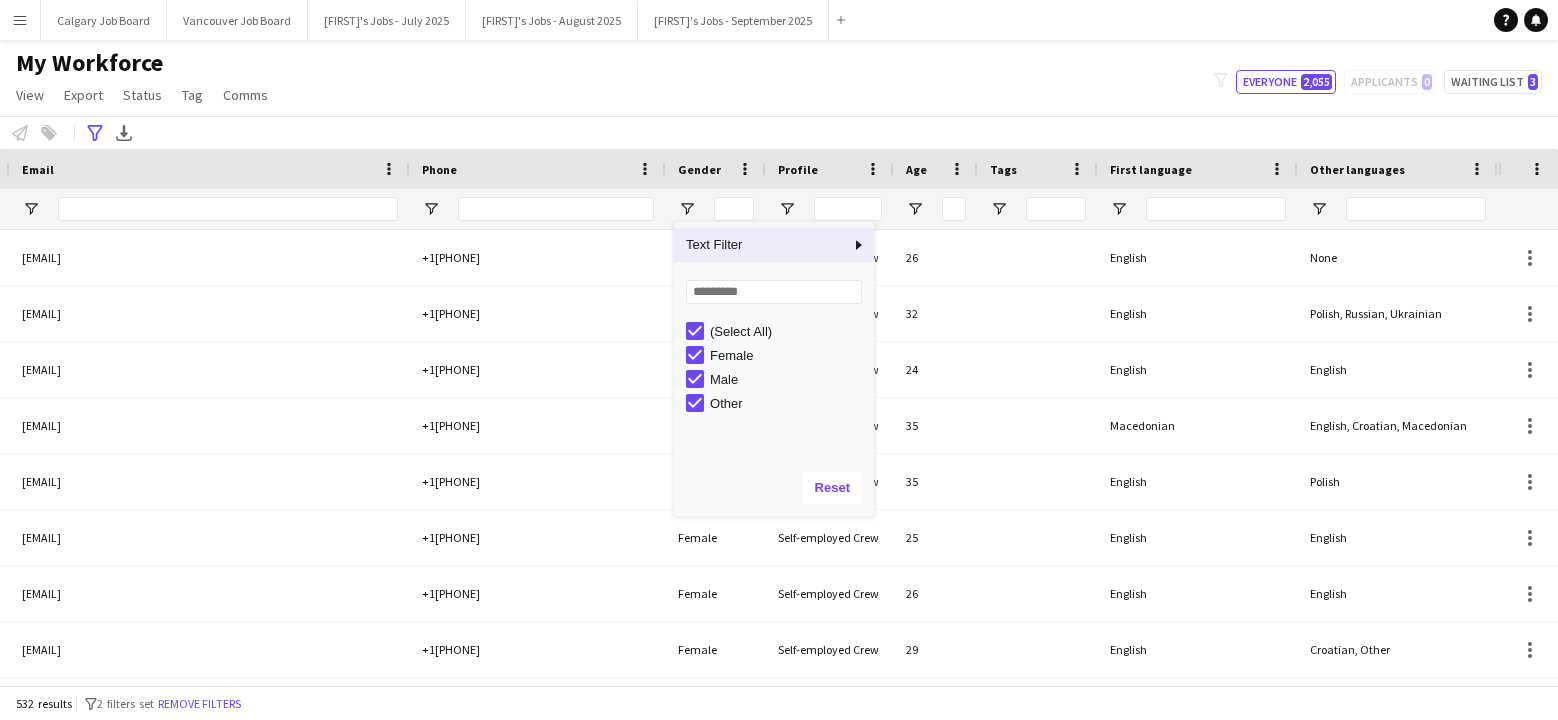click on "My Workforce View Views Default view Active New view Update view Delete view Edit name Customise view Customise filters Reset Filters Reset View Reset All Export New starters report Export as XLSX Export as PDF Status Edit Tag New tag Edit tag Add to tag Untag Tag chat Tag share page Comms Send notification filter-1 Everyone 2,055 Applicants 0 Waiting list 3" 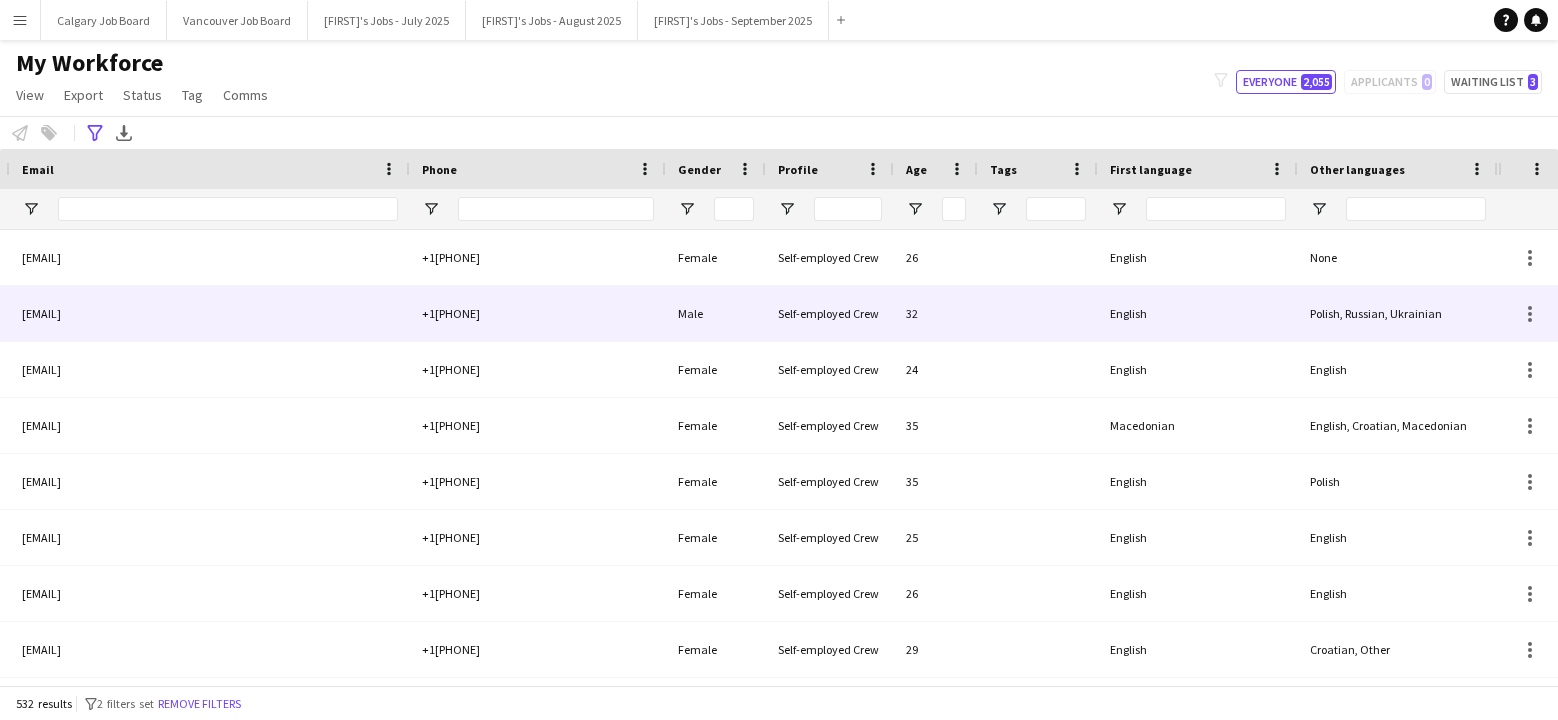 scroll, scrollTop: 0, scrollLeft: 320, axis: horizontal 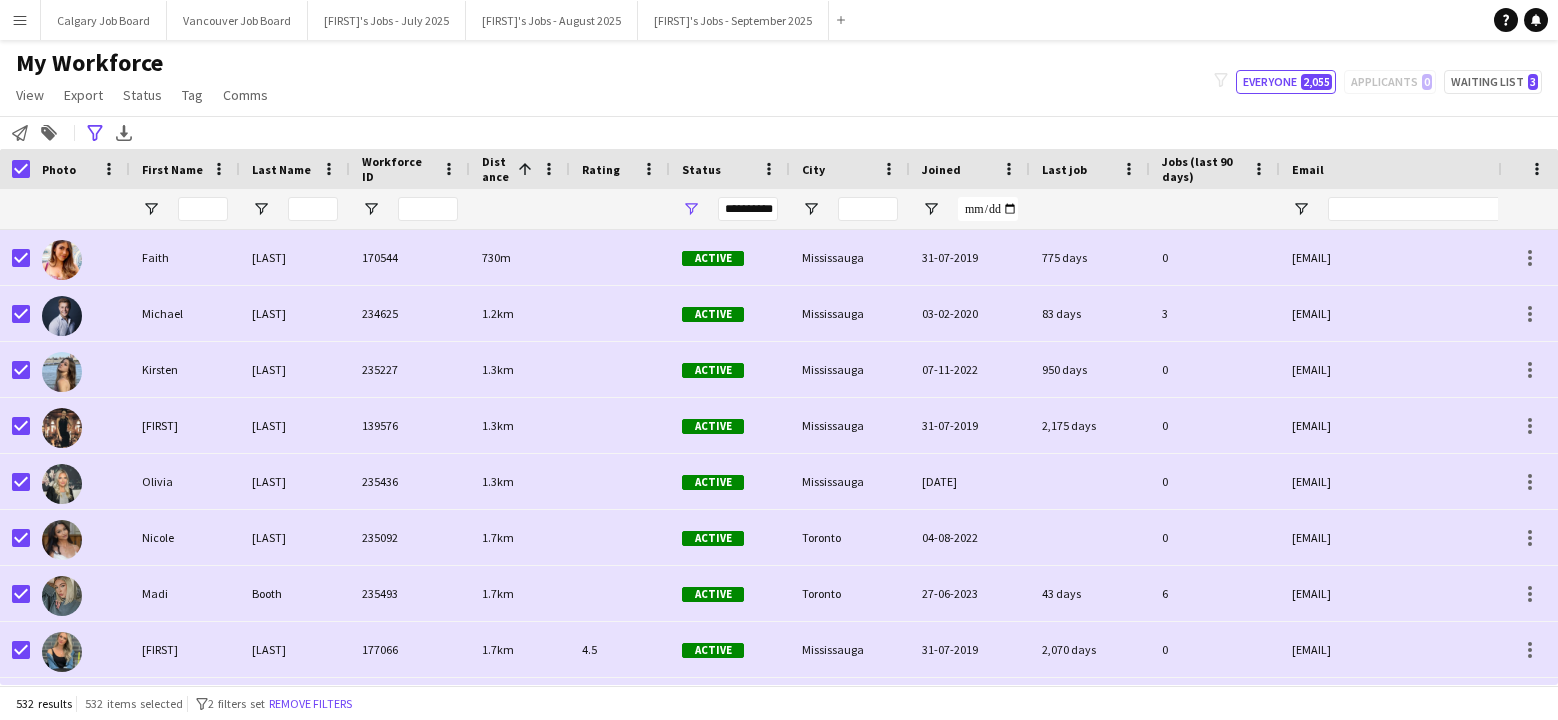 click on "Notify workforce Add to tag Search tags magnifier Add tag Advanced filters Advanced filters Availability Start Time End Time Skills Role types Worked with these clients... Address Distance from address (km) Clear View results Export XLSX" 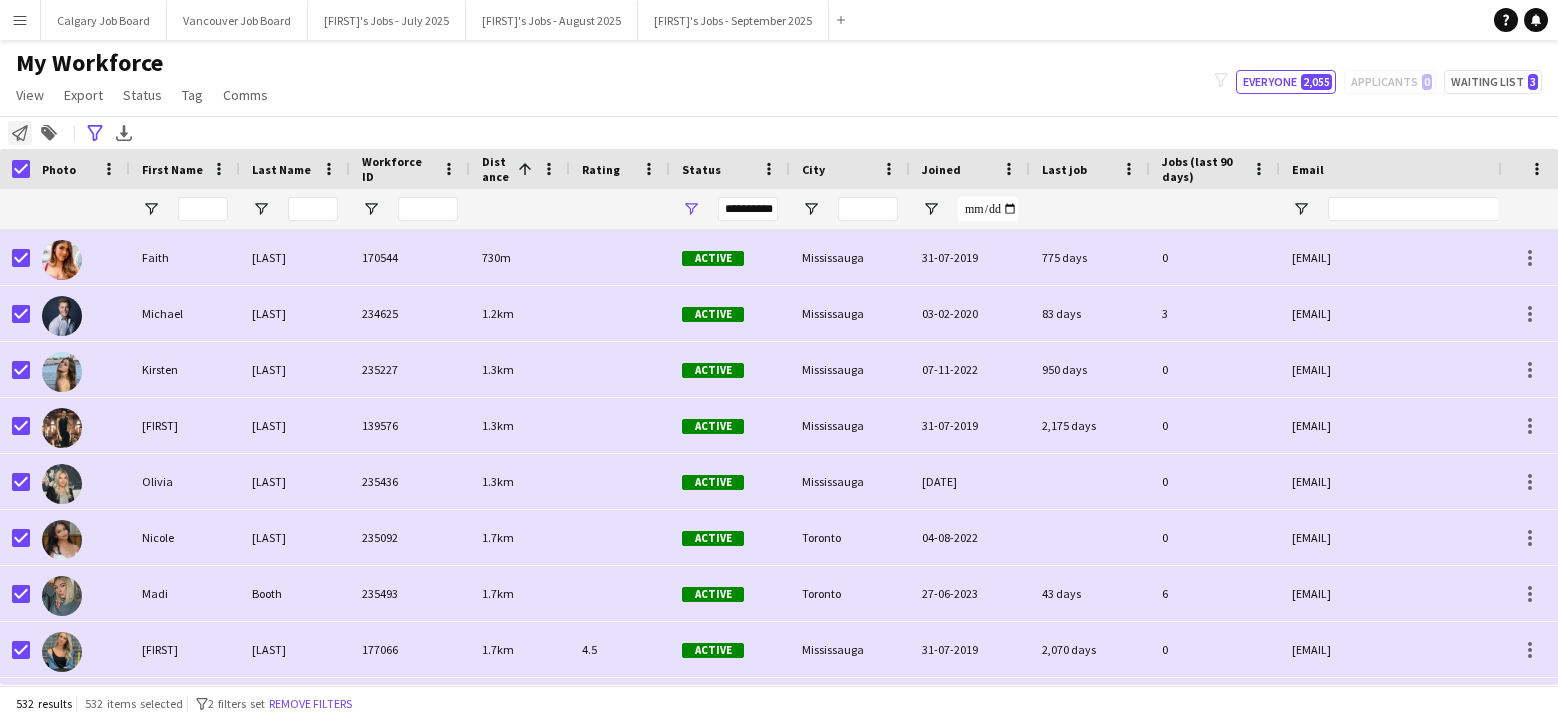 click on "Notify workforce" 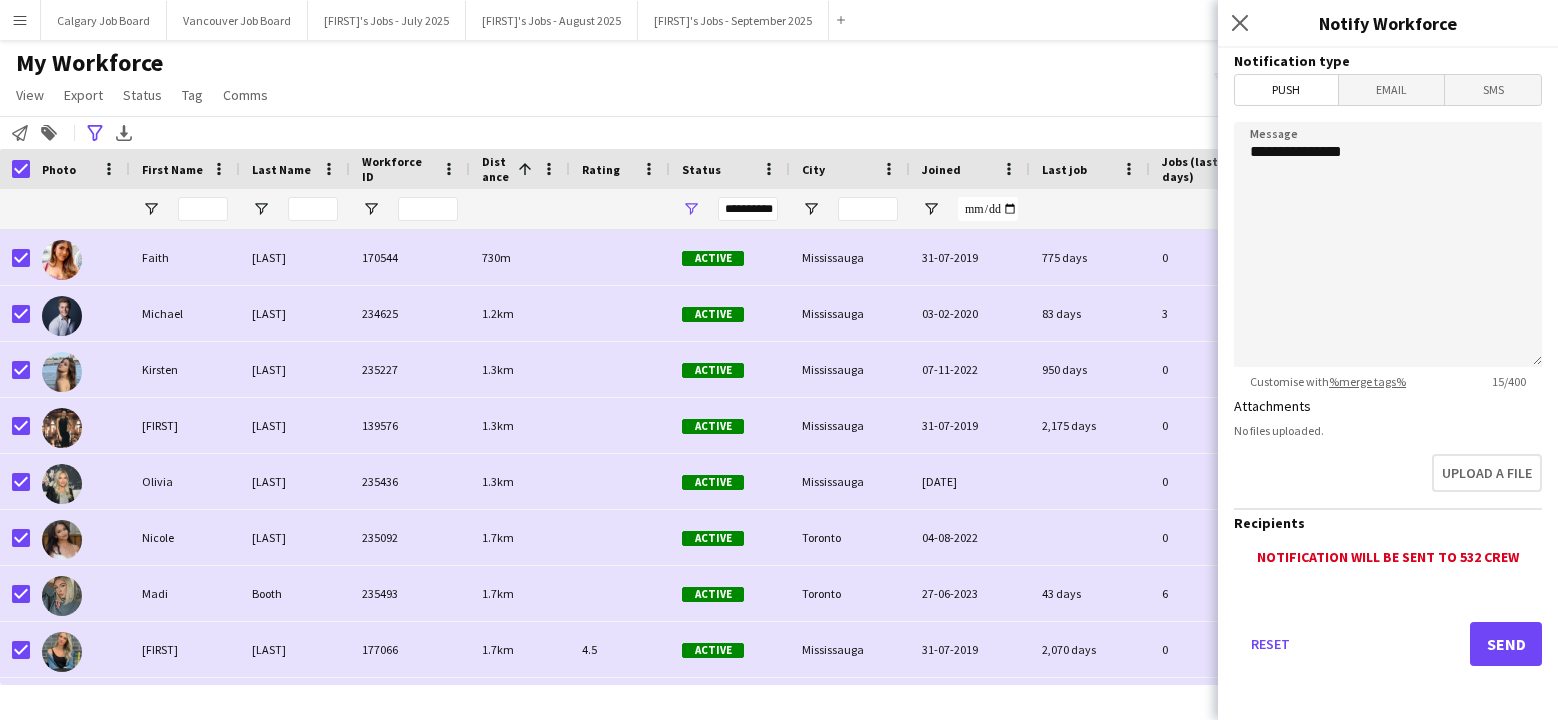 click on "Email" at bounding box center [1392, 90] 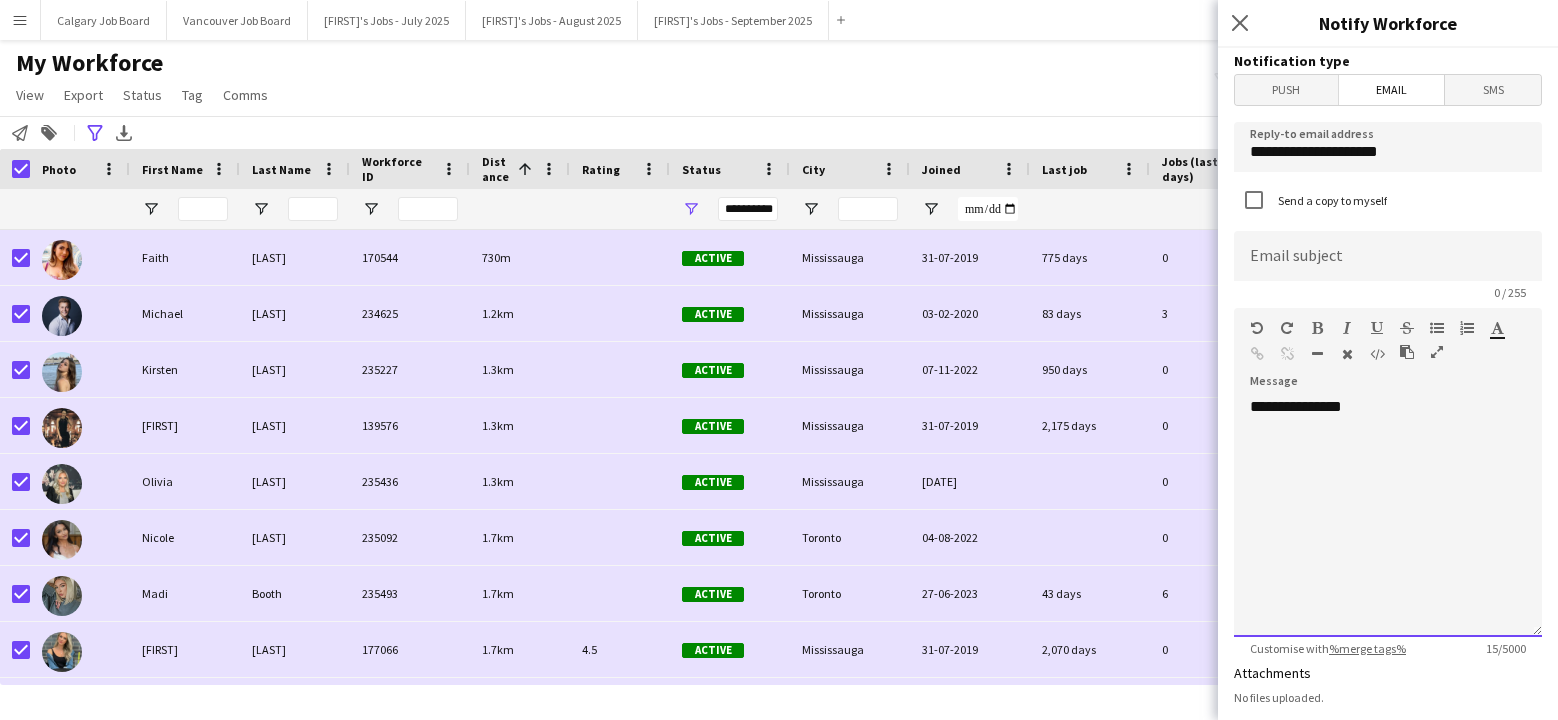 click on "**********" 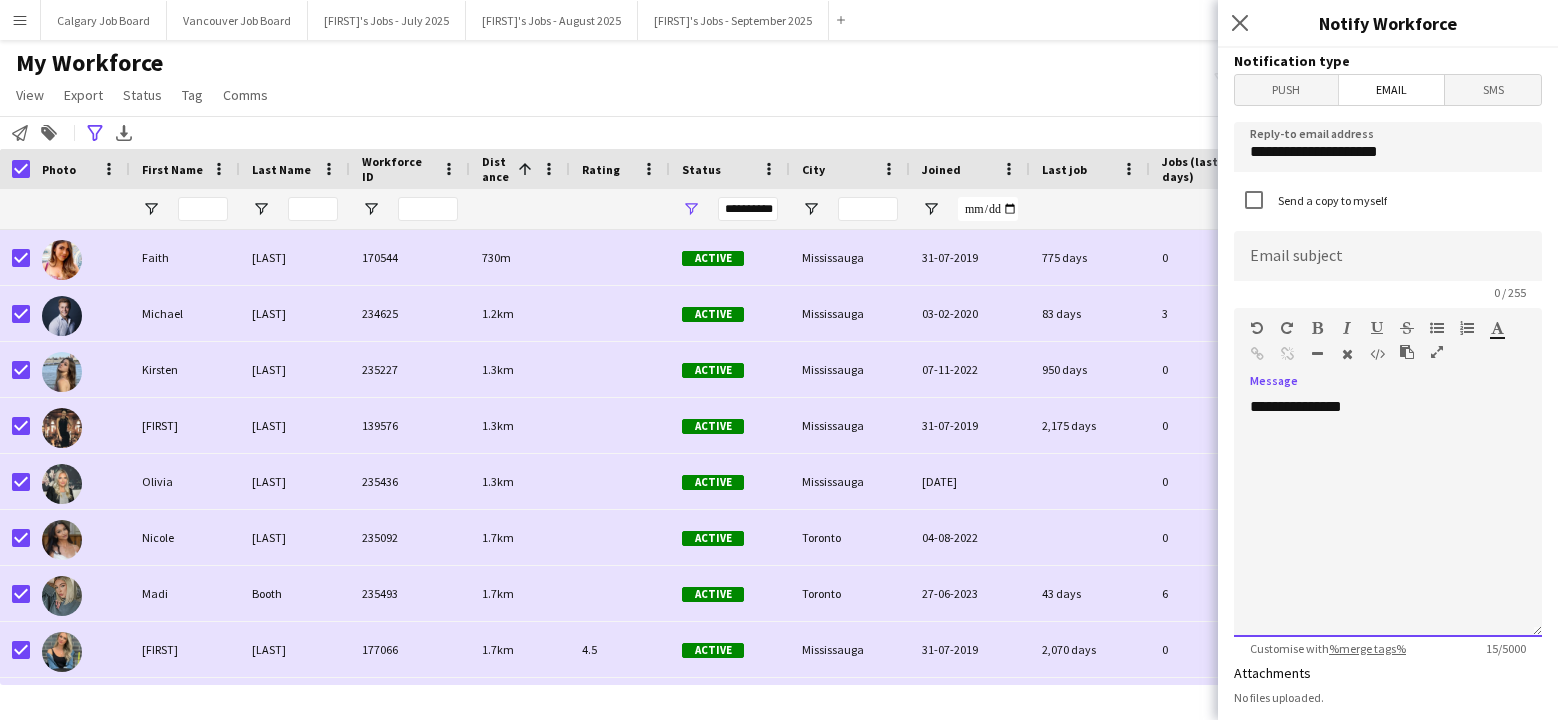 type 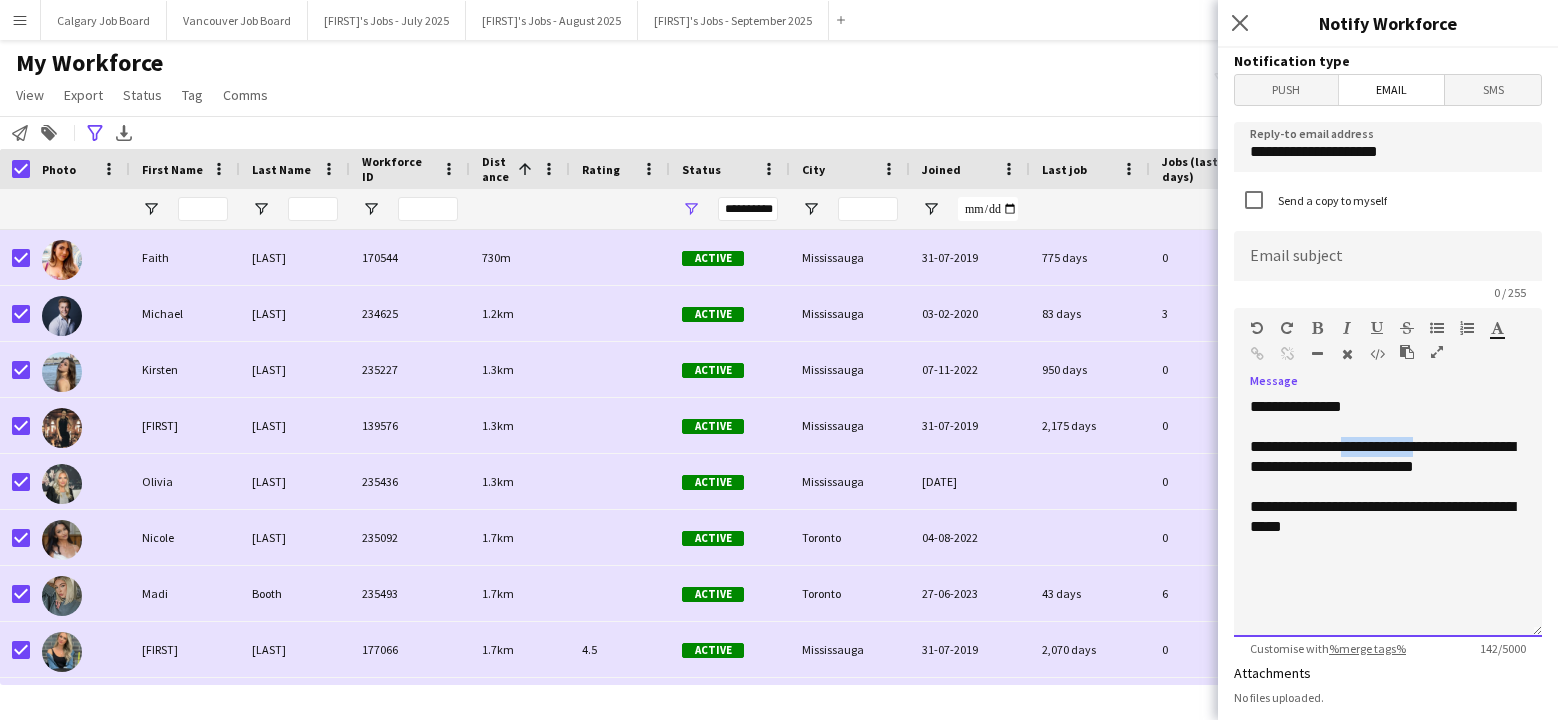 drag, startPoint x: 1359, startPoint y: 450, endPoint x: 1442, endPoint y: 453, distance: 83.0542 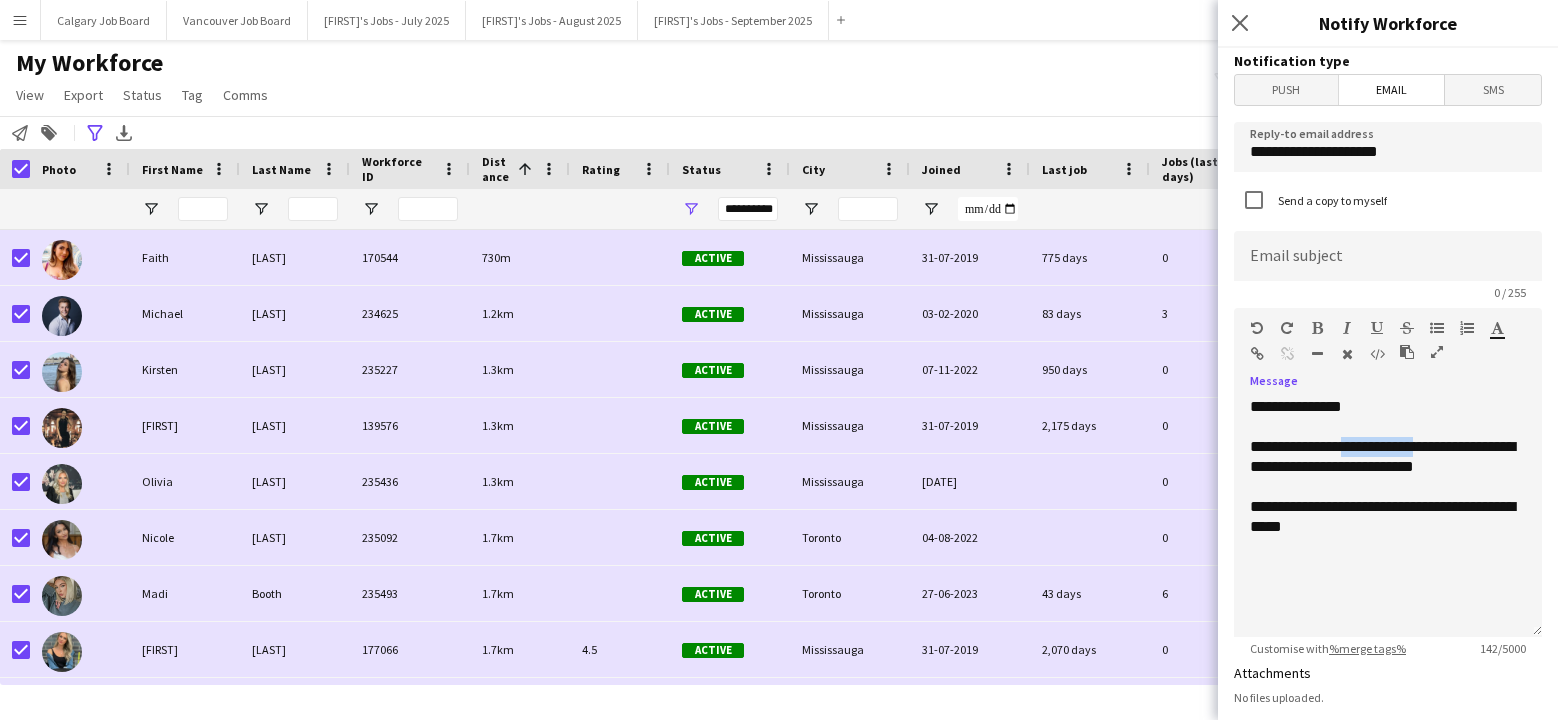 click at bounding box center [1377, 328] 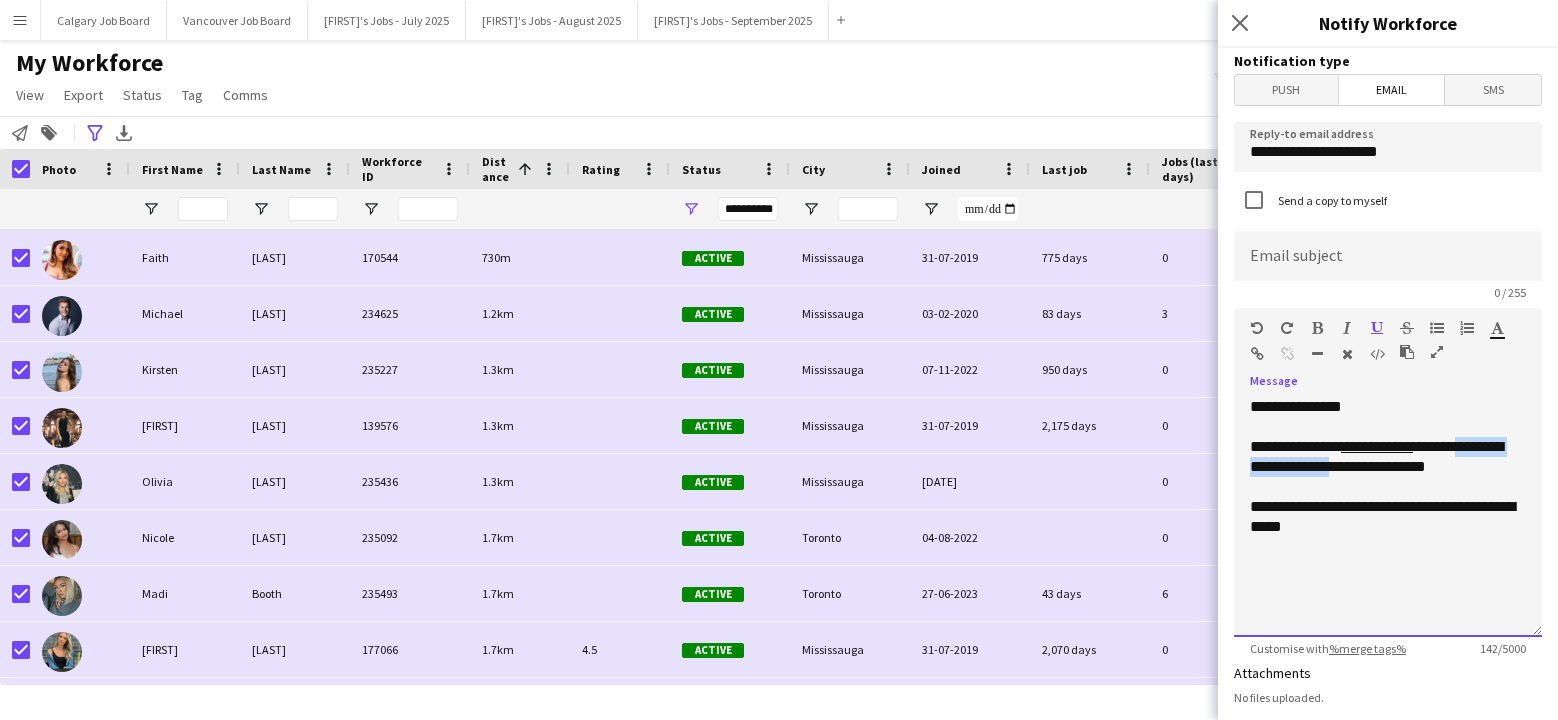 drag, startPoint x: 1478, startPoint y: 446, endPoint x: 1355, endPoint y: 467, distance: 124.77981 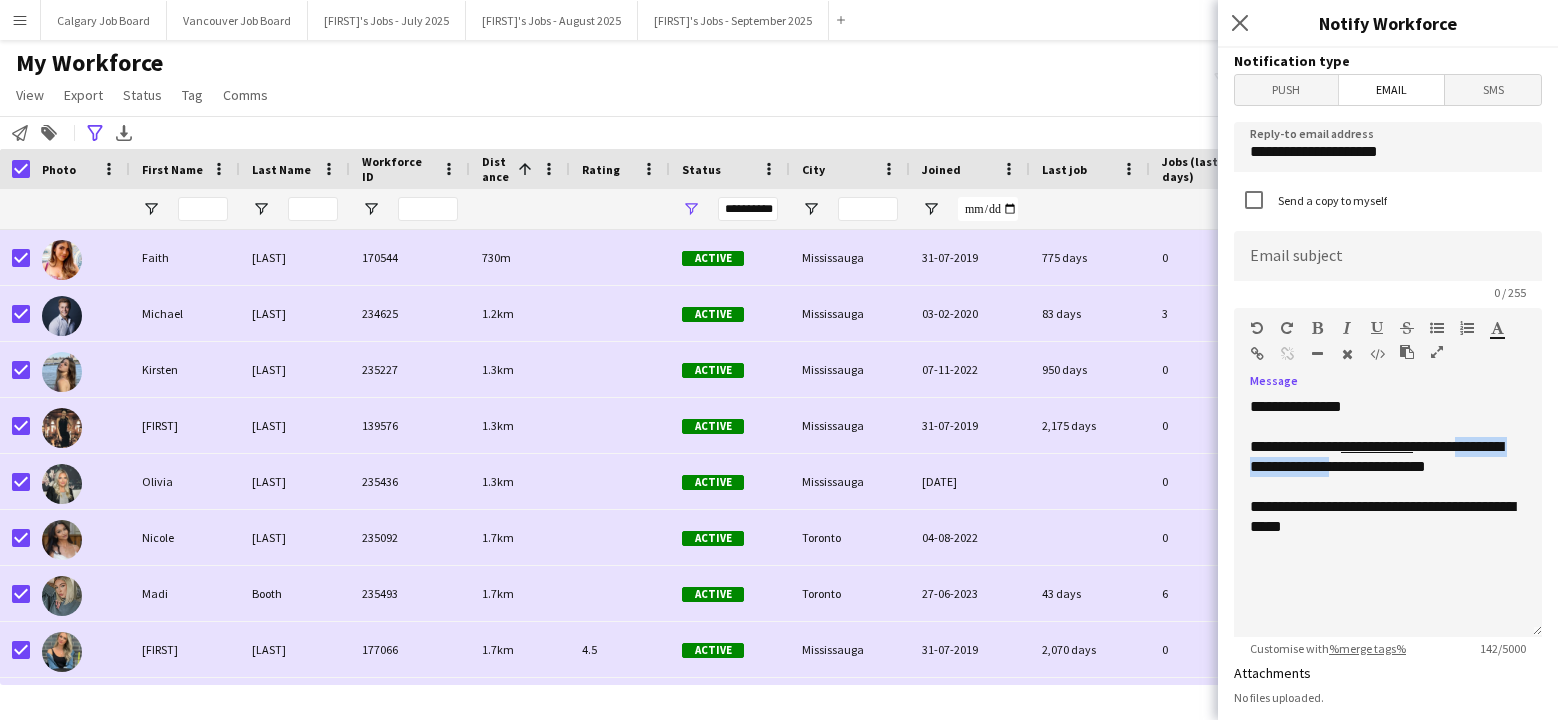 click at bounding box center [1317, 328] 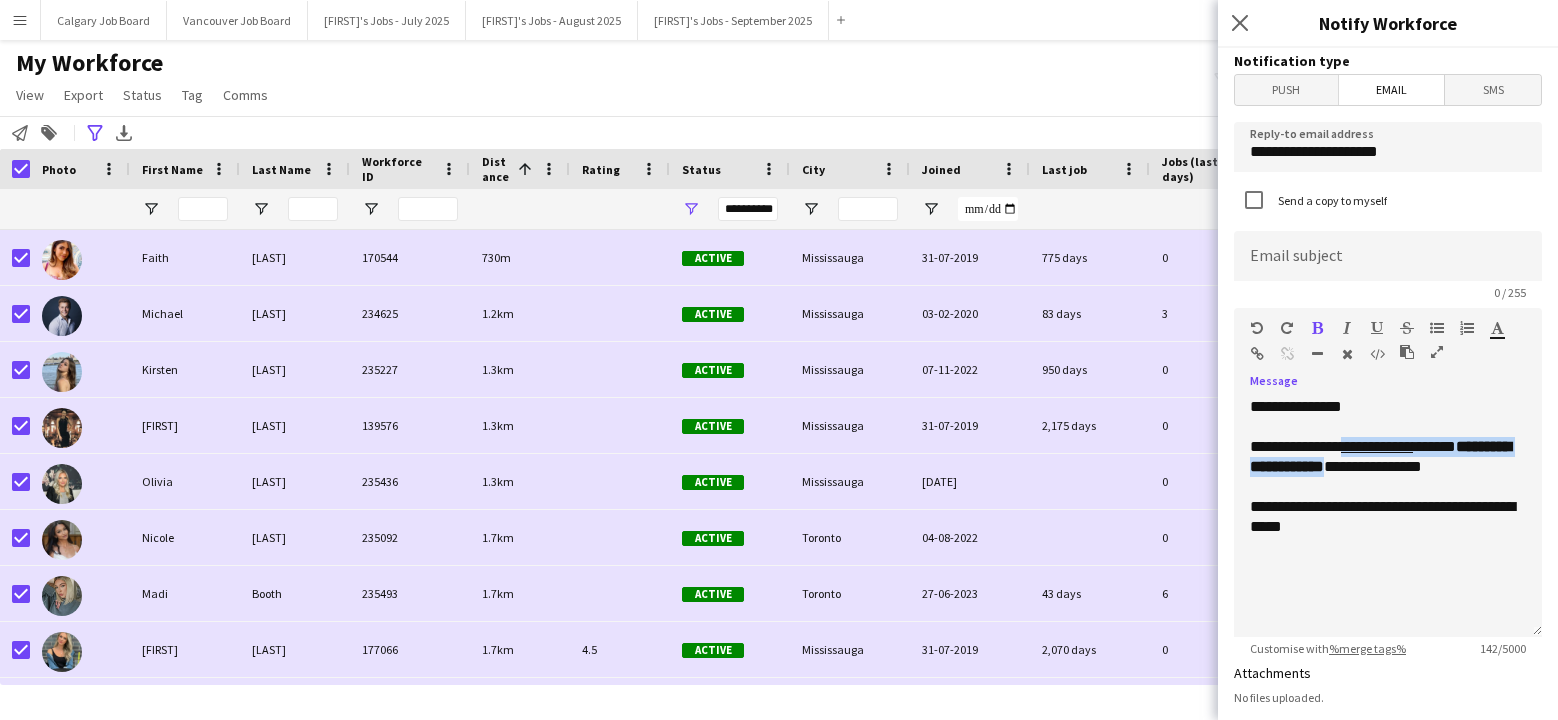 click at bounding box center (1497, 328) 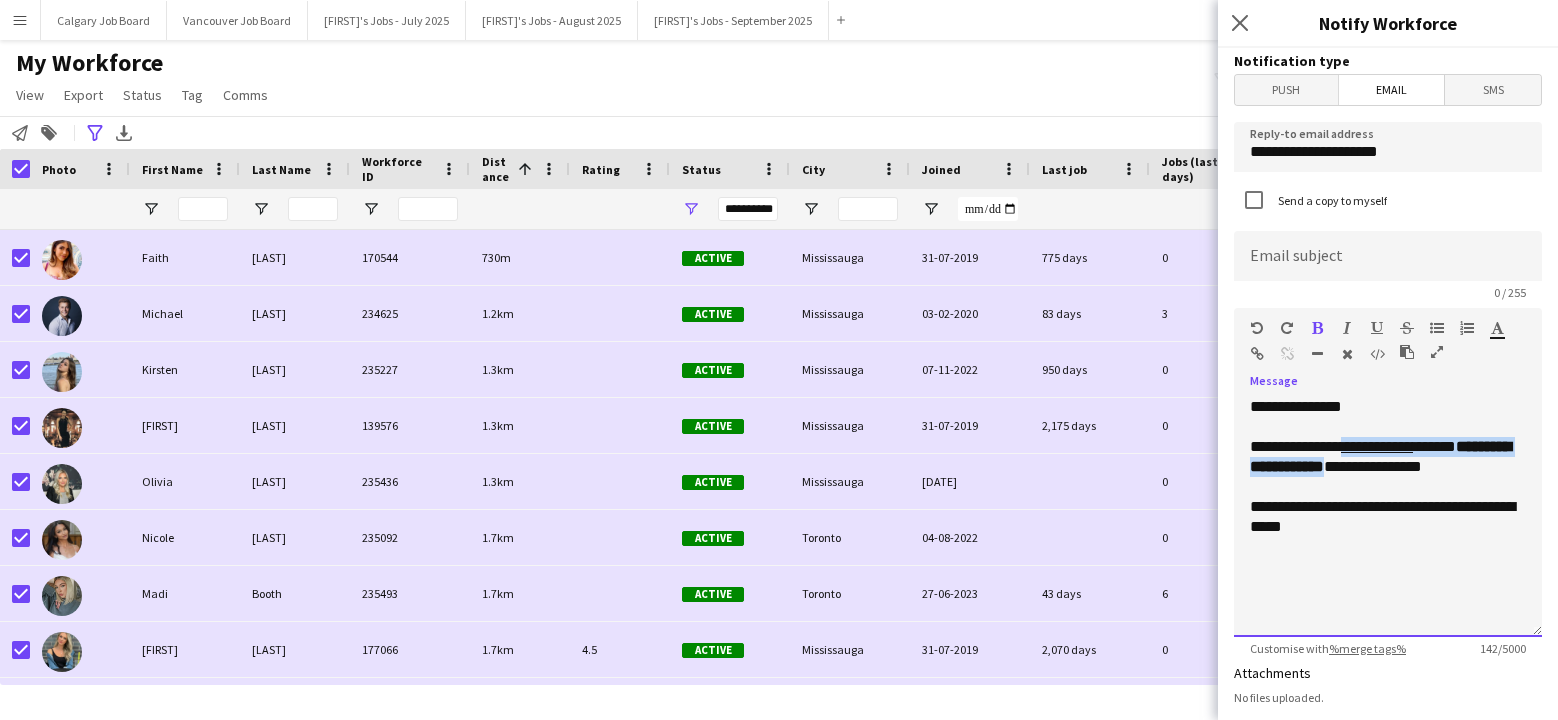 scroll, scrollTop: 2, scrollLeft: 0, axis: vertical 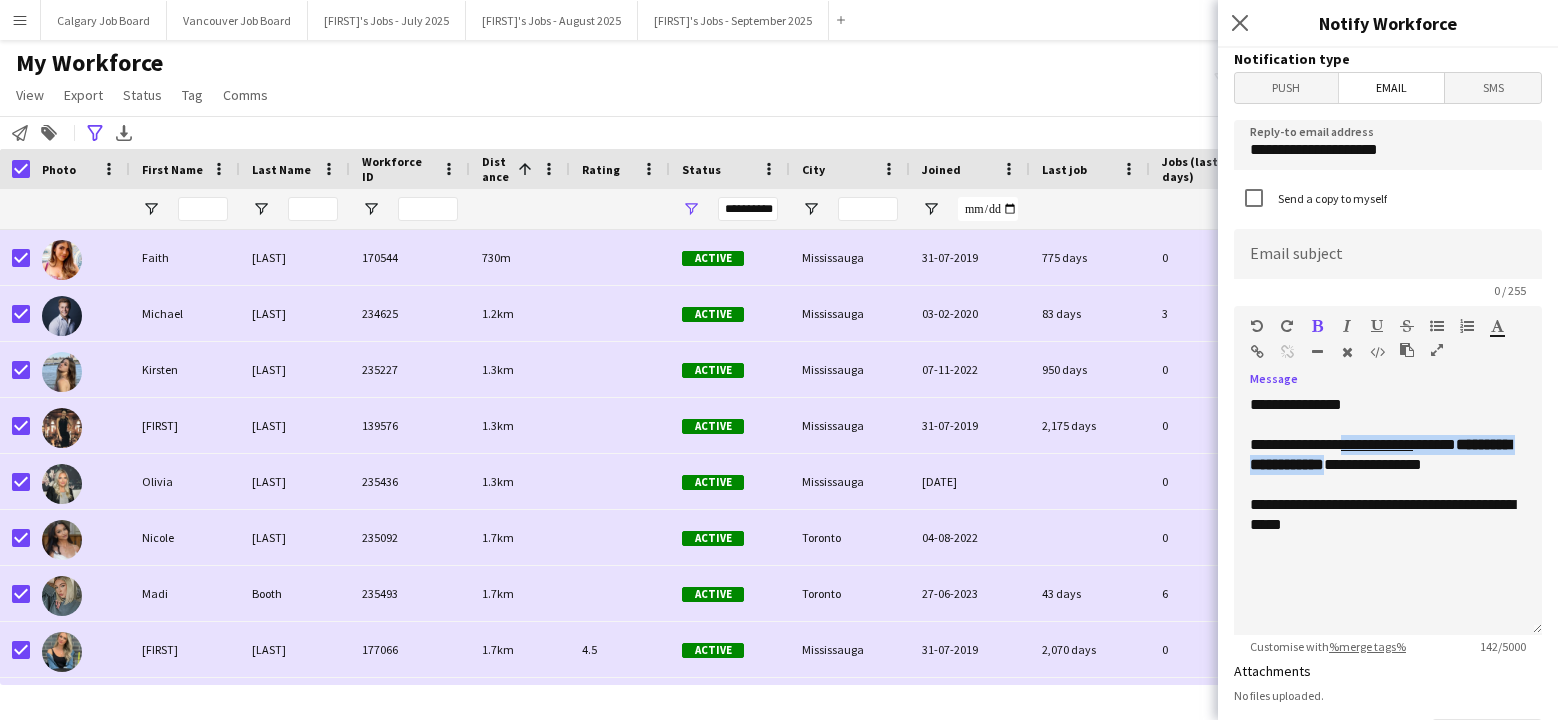 click at bounding box center (1497, 326) 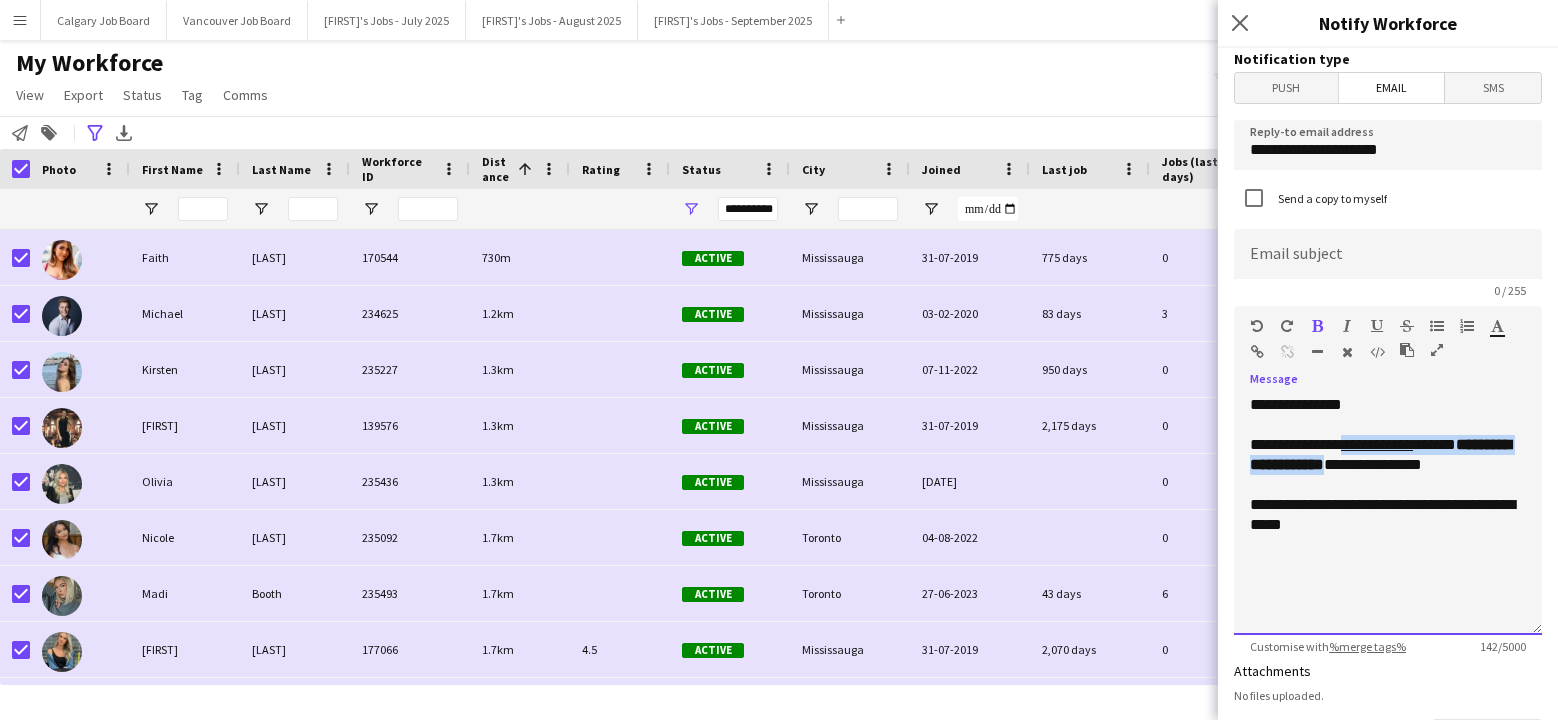 type on "*******" 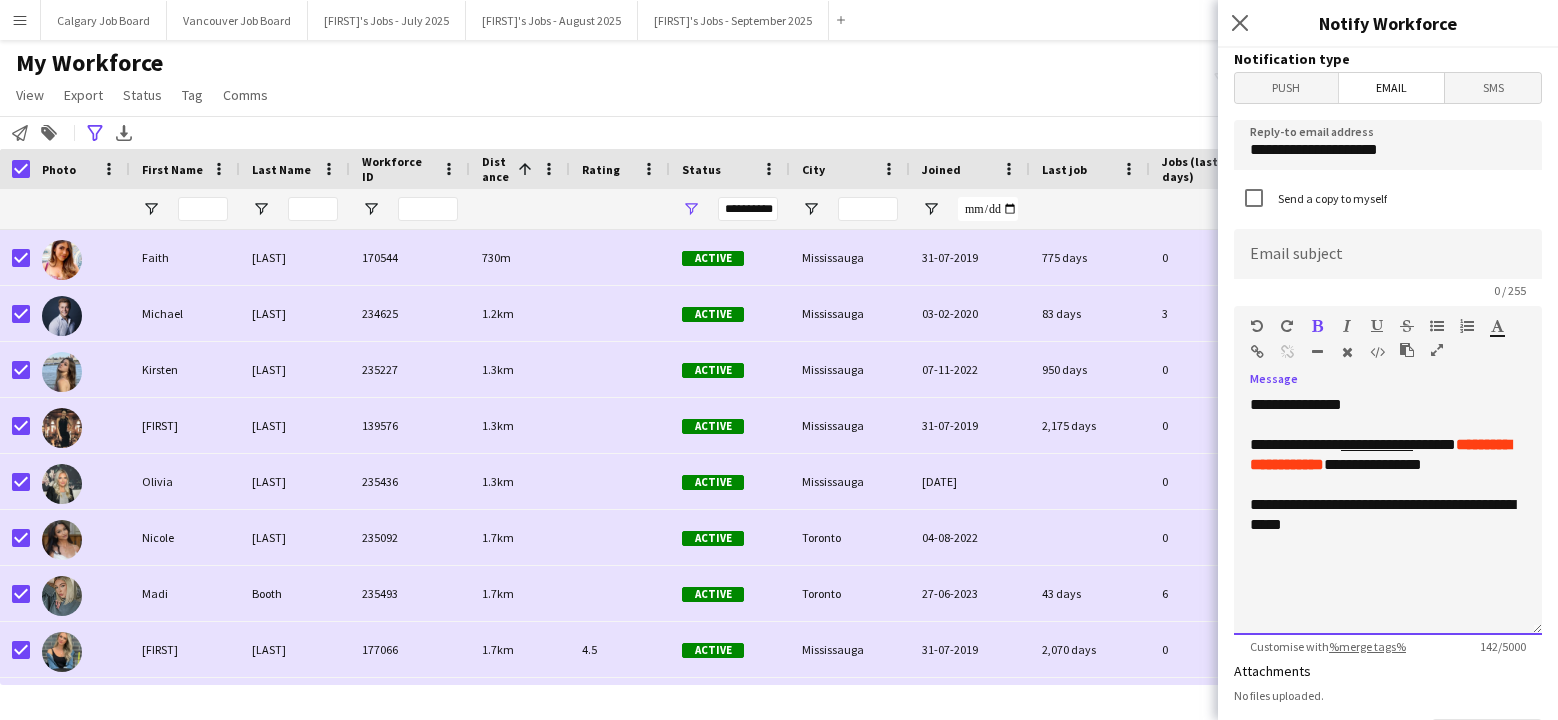 click on "**********" 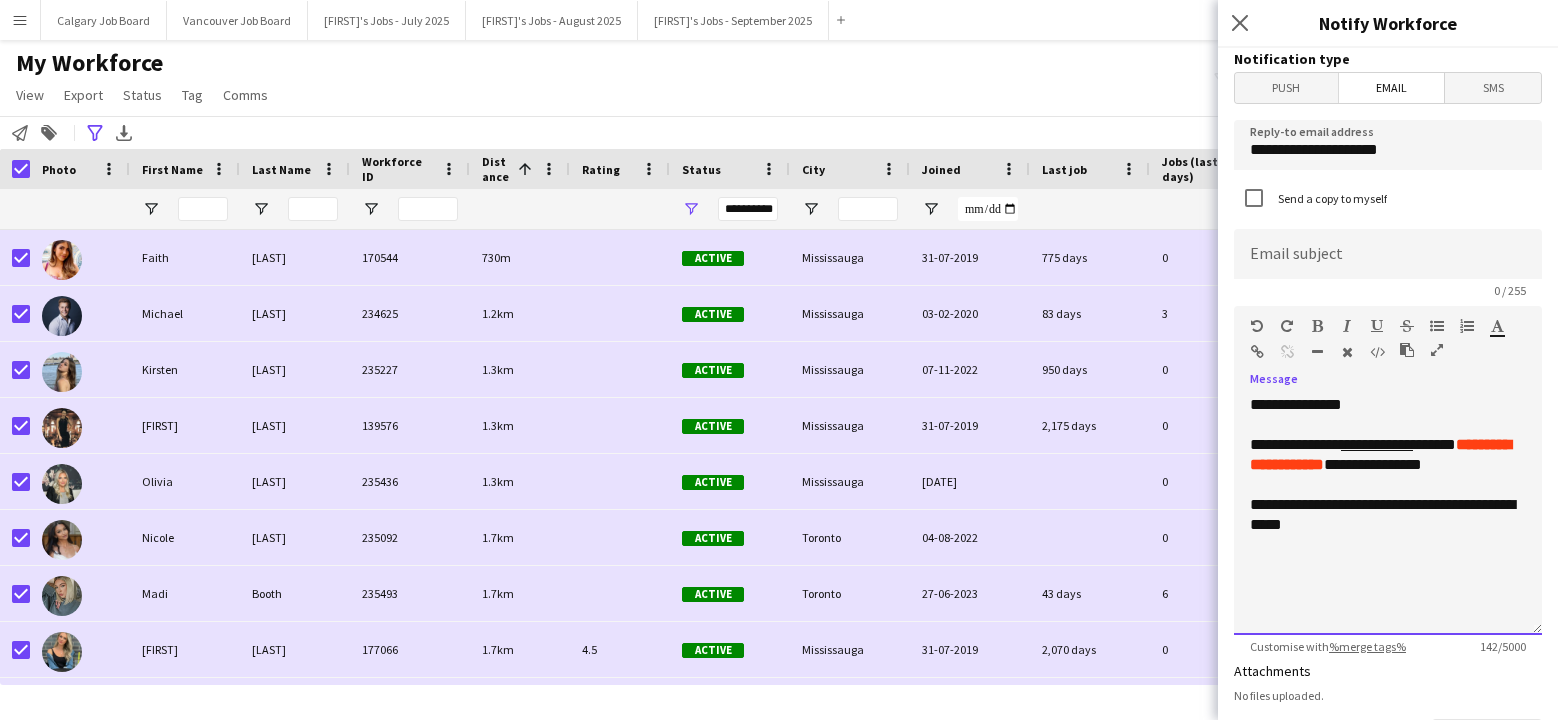 click on "**********" 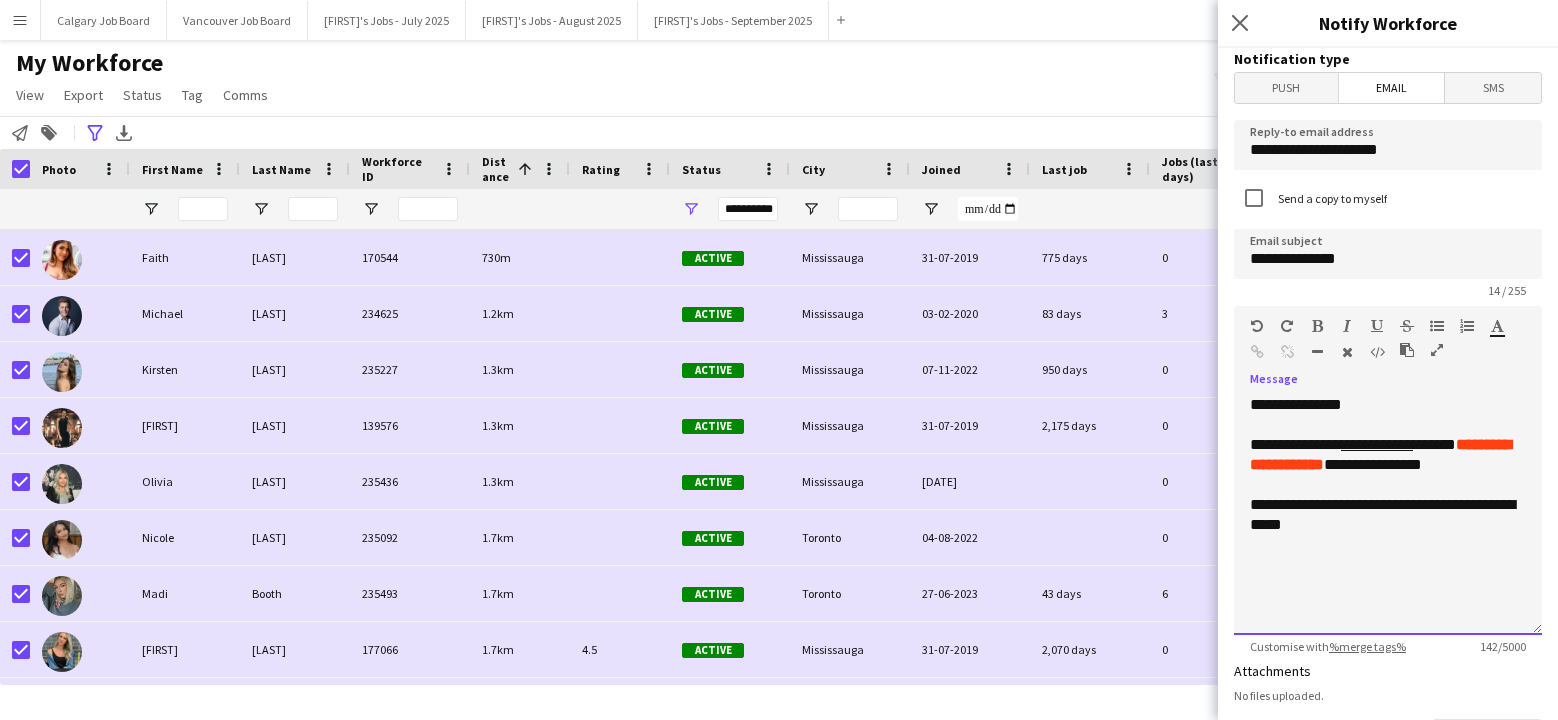 click on "**********" 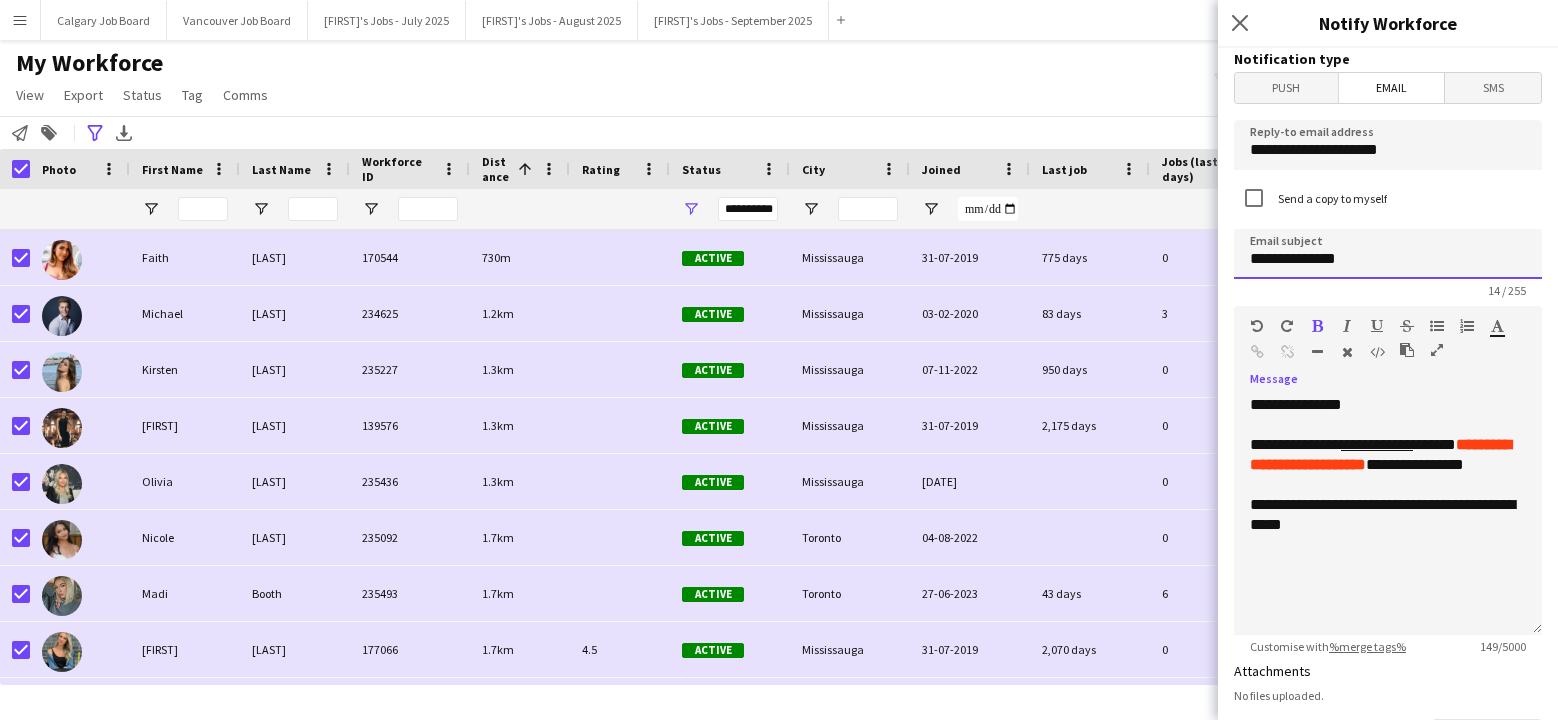 click on "**********" 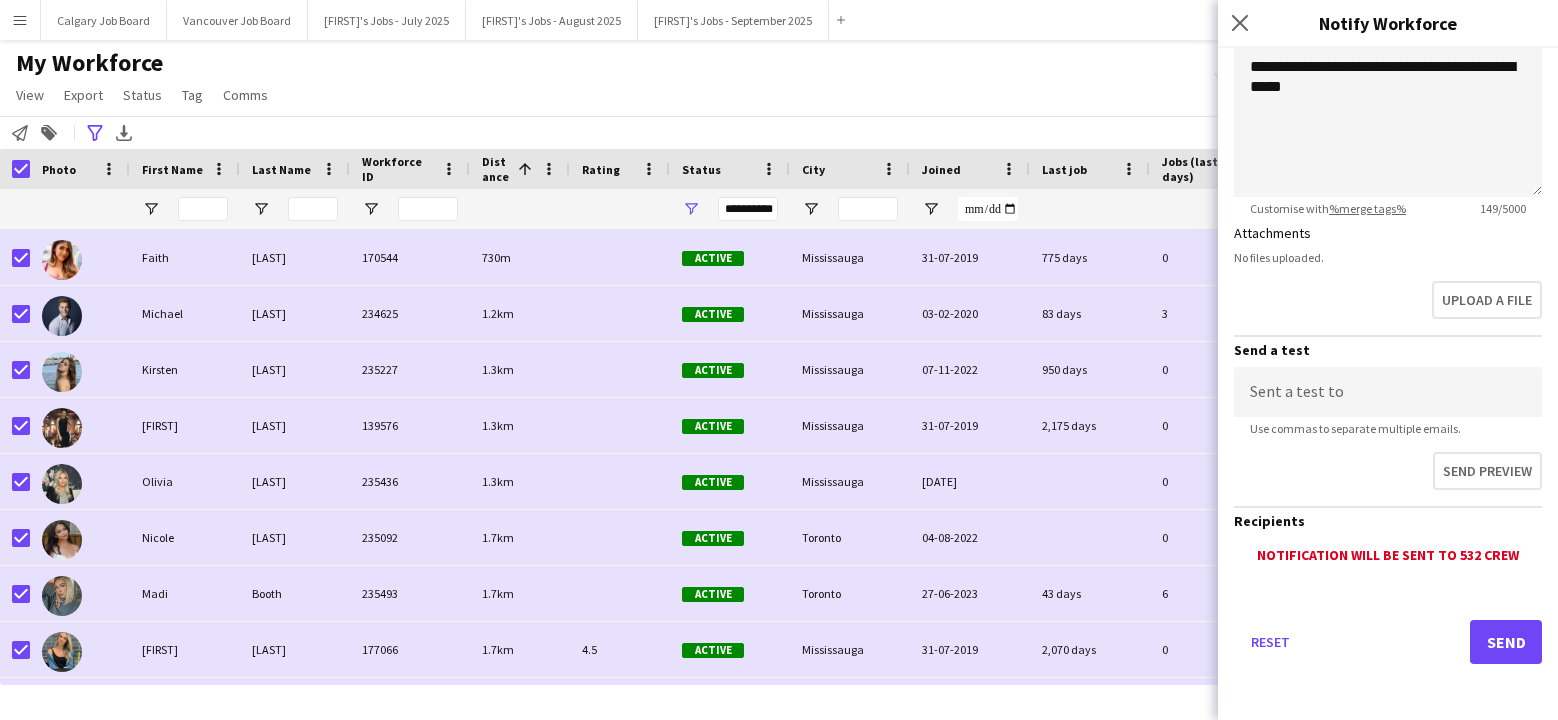 scroll, scrollTop: 440, scrollLeft: 0, axis: vertical 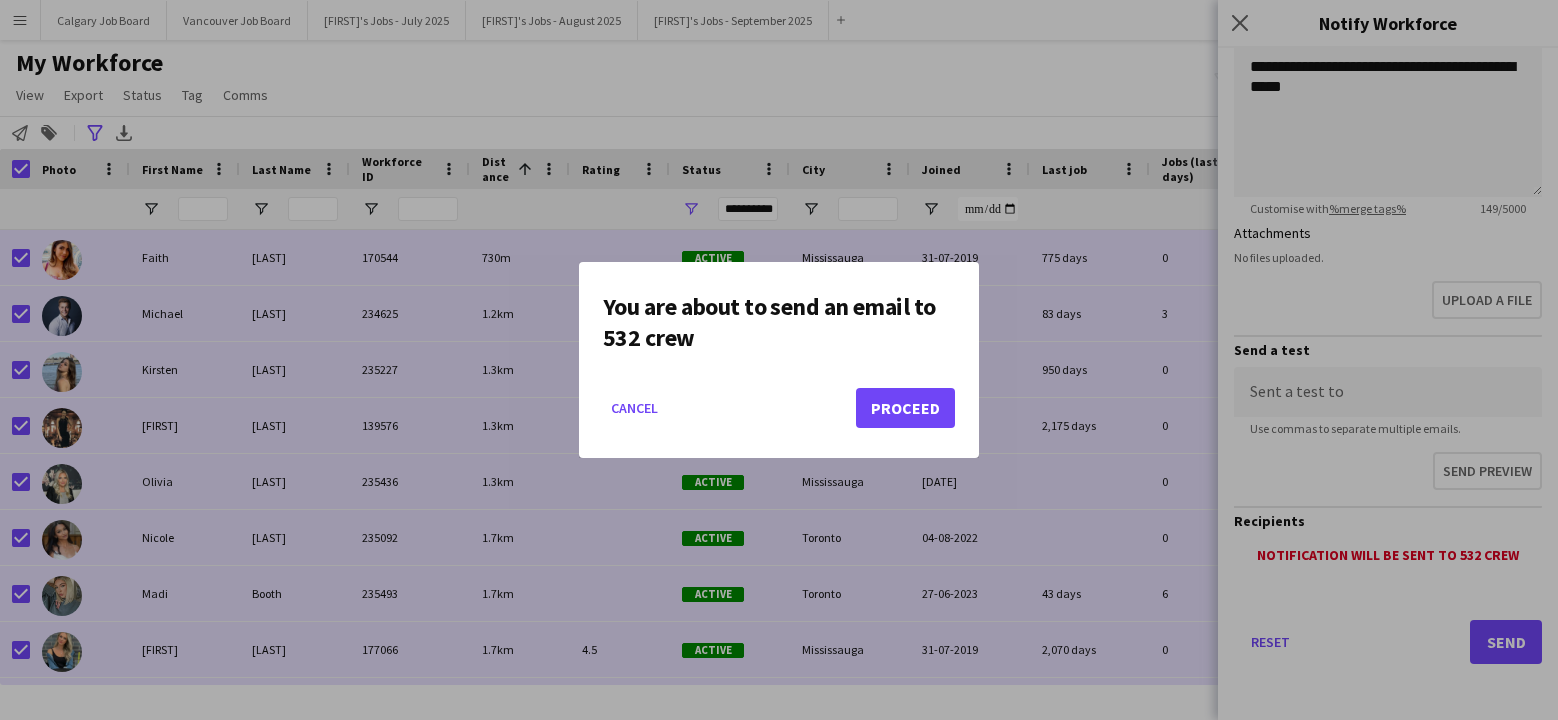click on "Proceed" 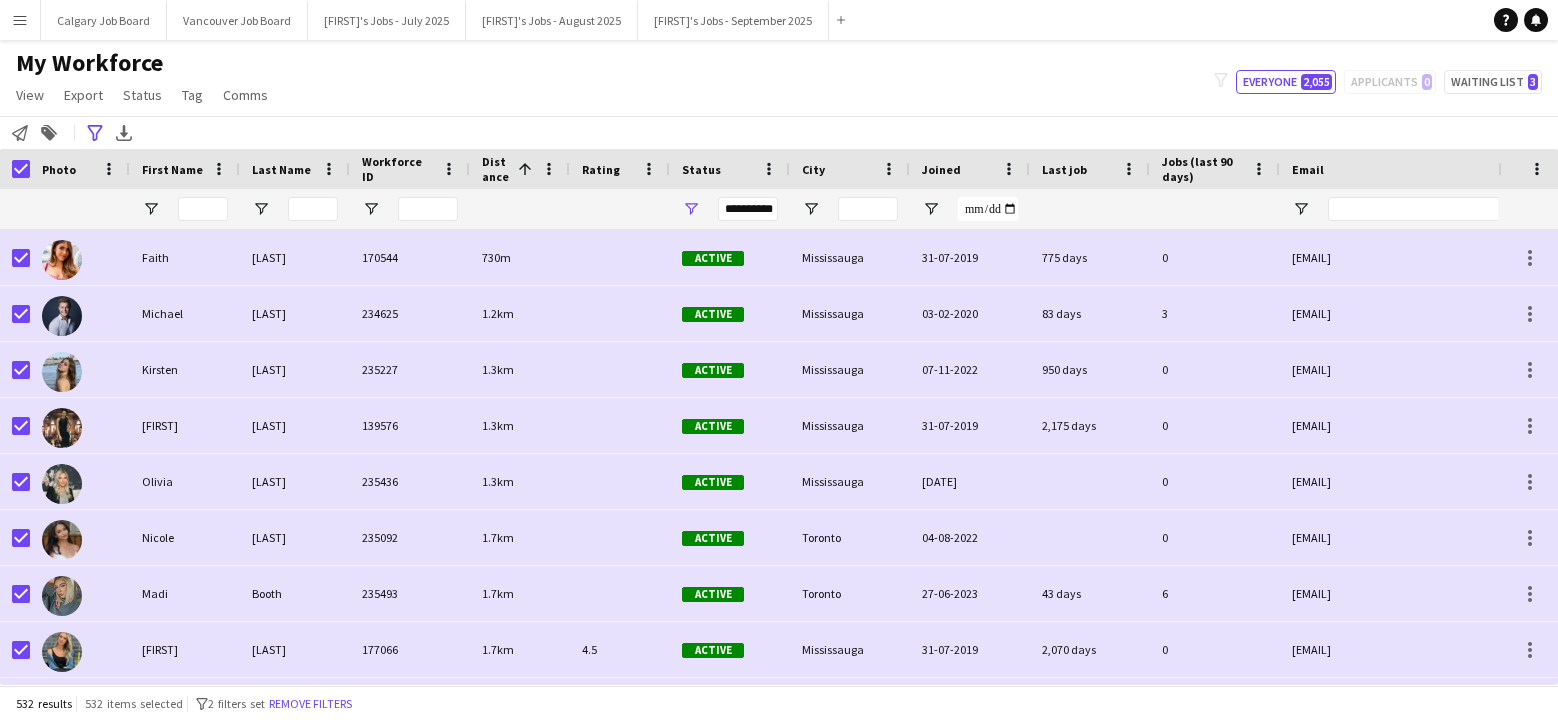 click on "My Workforce View Views Default view Active New view Update view Delete view Edit name Customise view Customise filters Reset Filters Reset View Reset All Export New starters report Export as XLSX Export as PDF Status Edit Tag New tag Edit tag Add to tag Untag Tag chat Tag share page Comms Send notification filter-1 Everyone 2,055 Applicants 0 Waiting list 3" 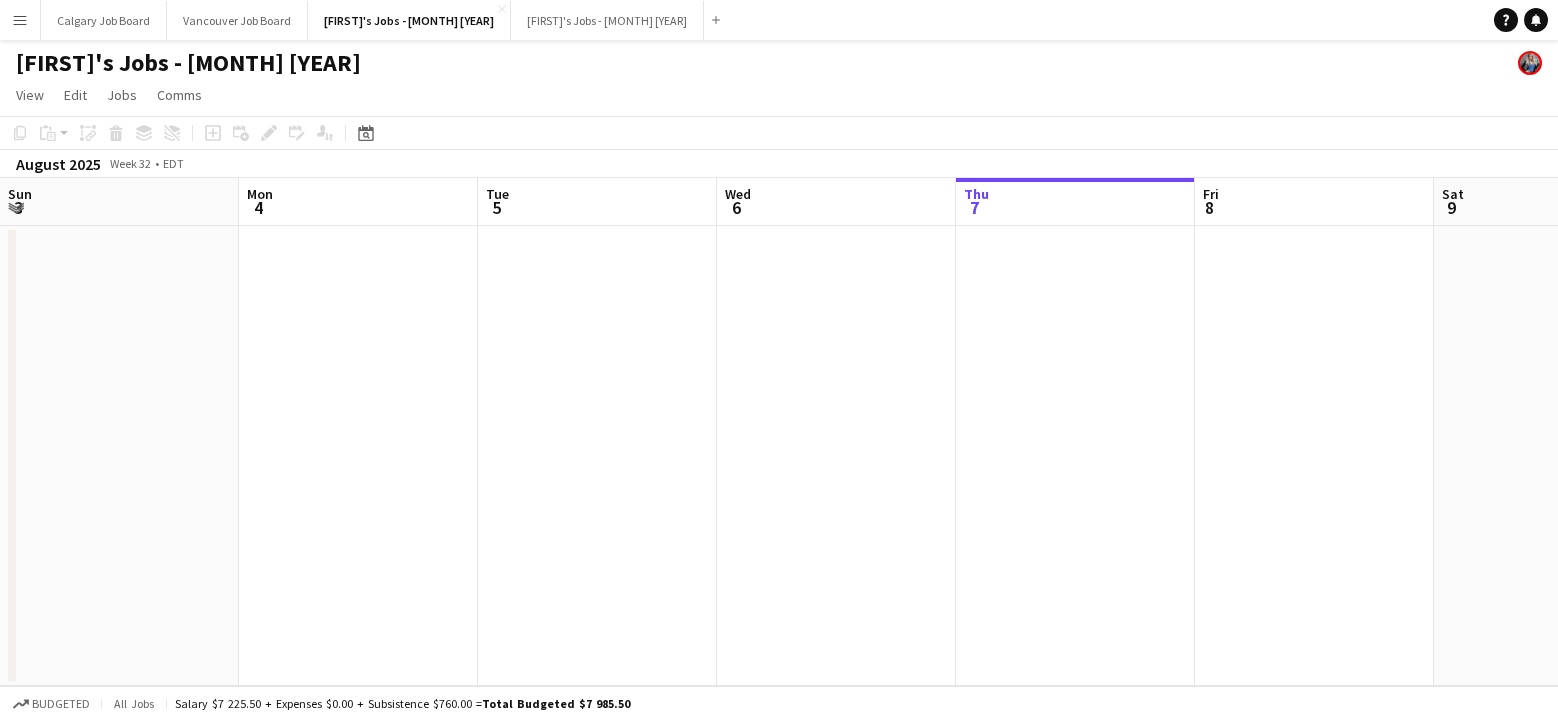 scroll, scrollTop: 0, scrollLeft: 0, axis: both 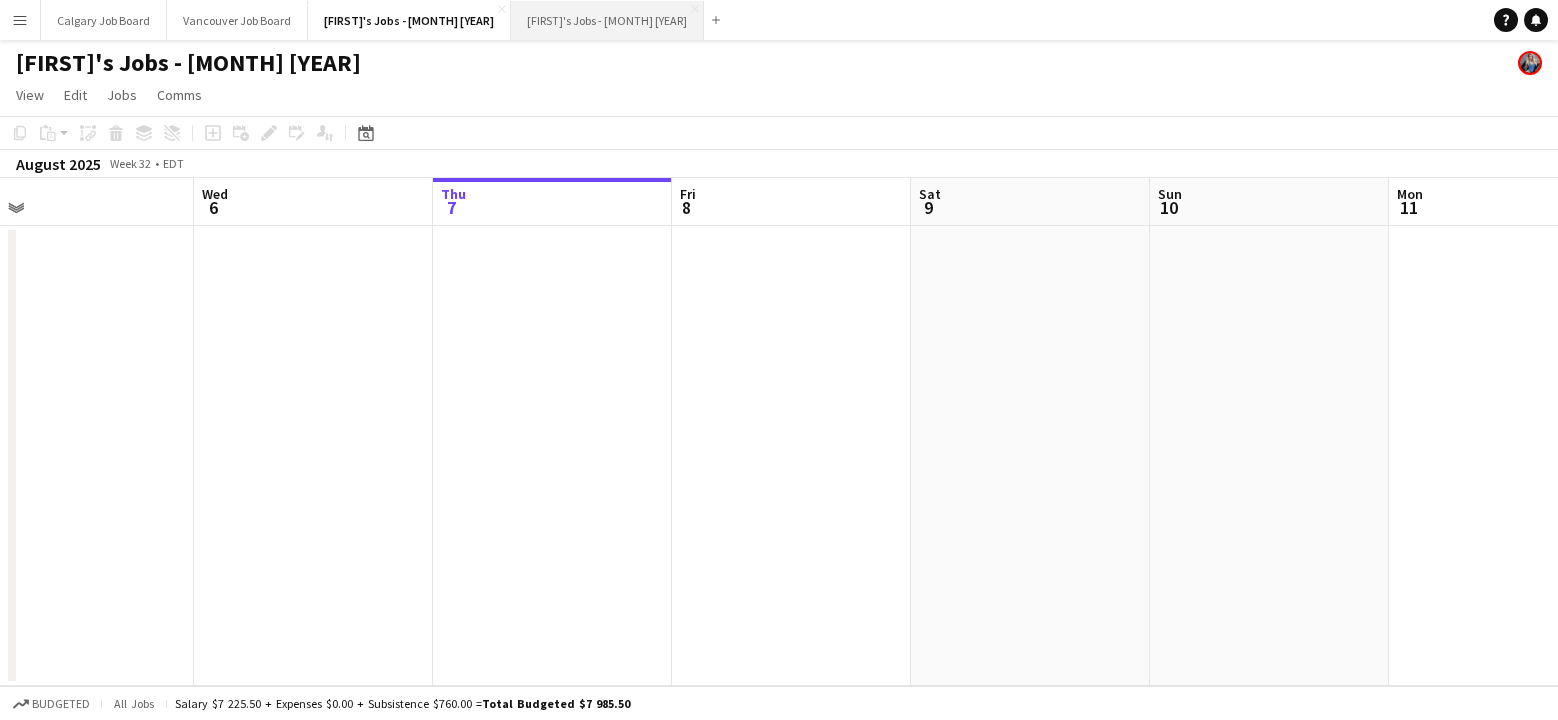 click on "Kirsten's Jobs - August 2025
Close" at bounding box center [607, 20] 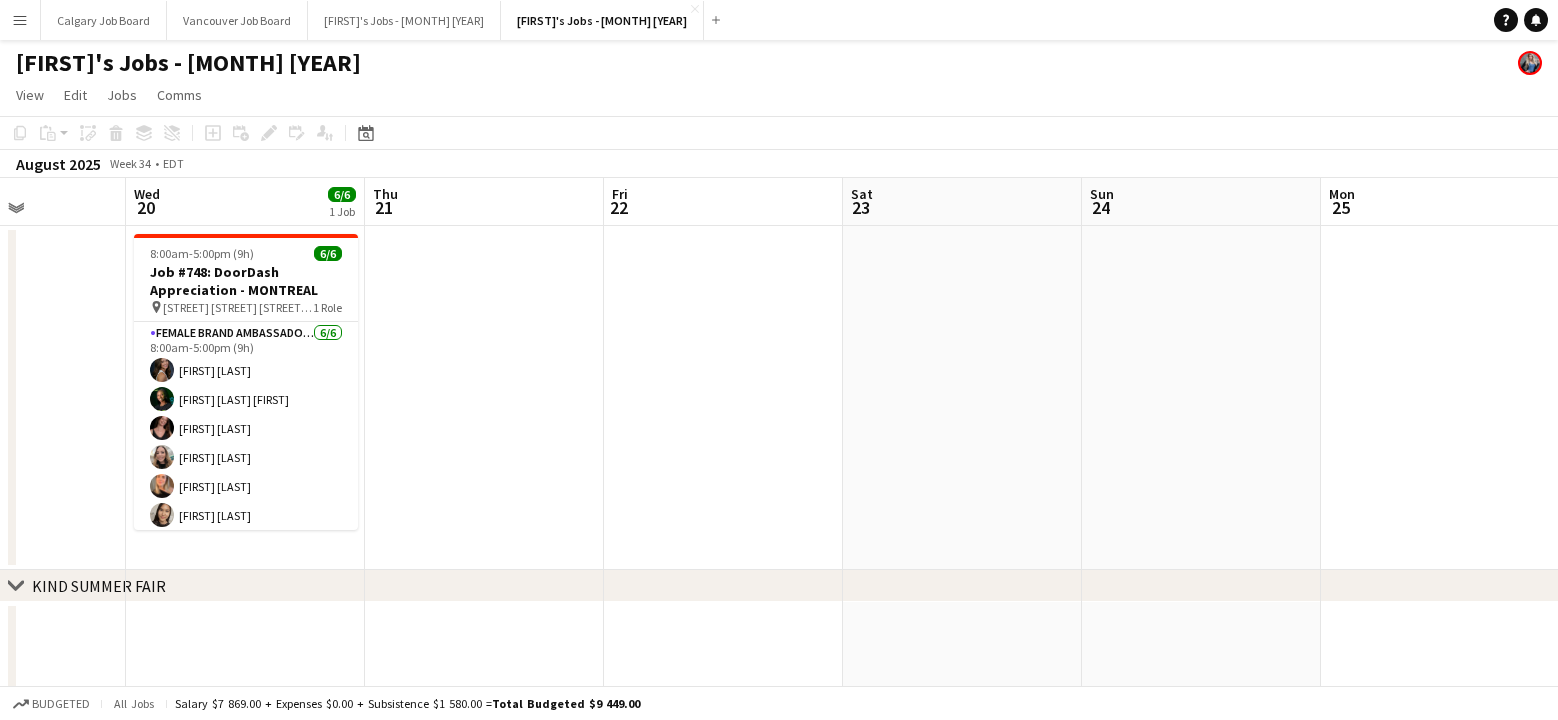 scroll, scrollTop: 0, scrollLeft: 576, axis: horizontal 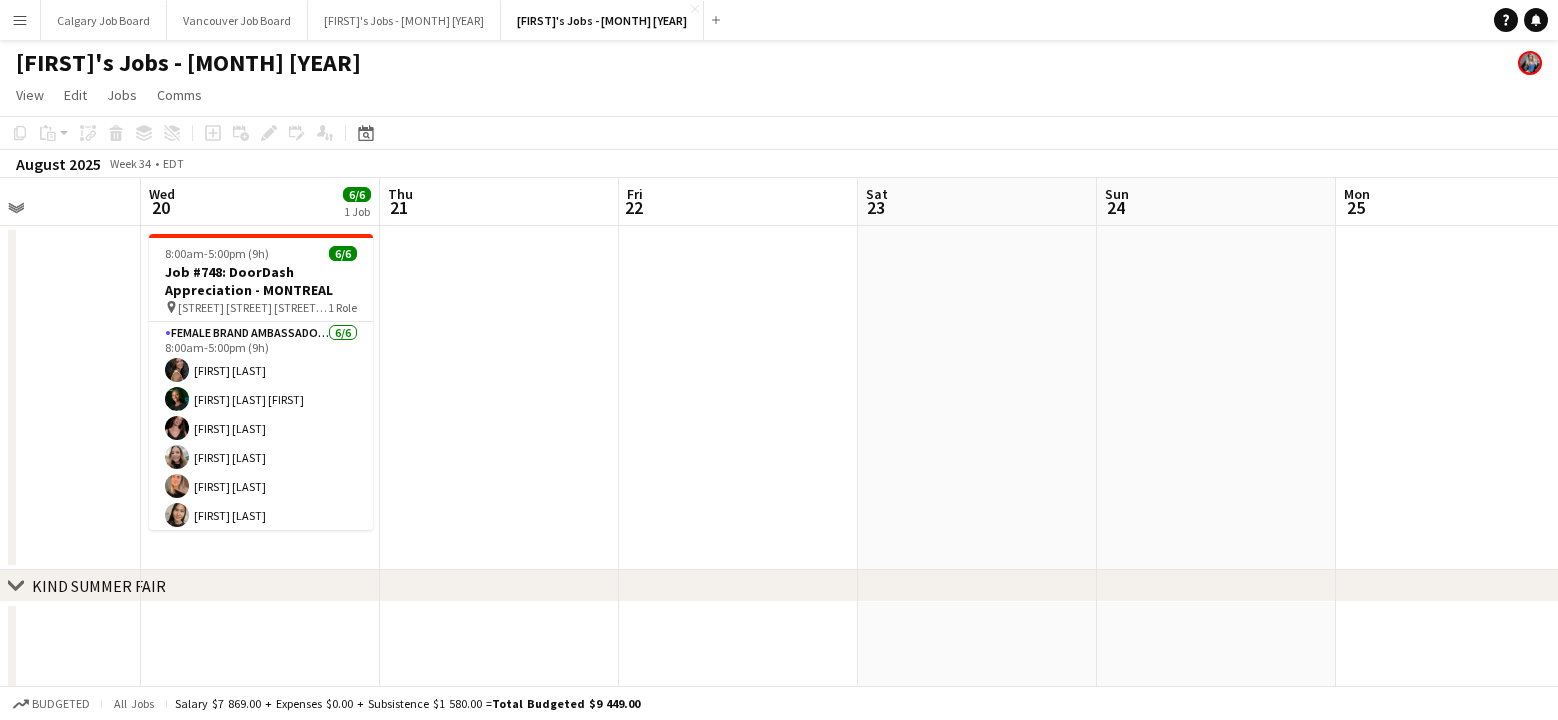click on "Menu" at bounding box center [20, 20] 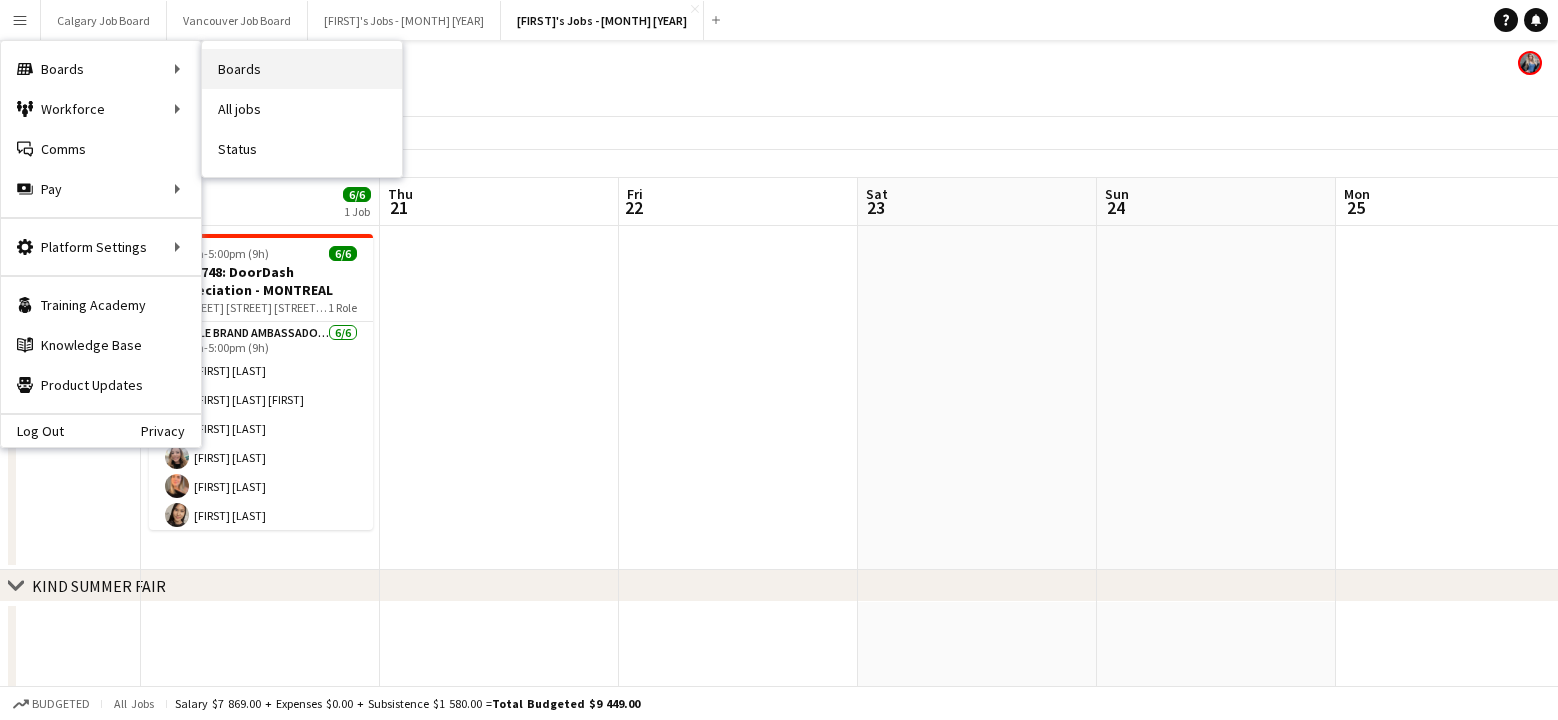 click on "Boards" at bounding box center (302, 69) 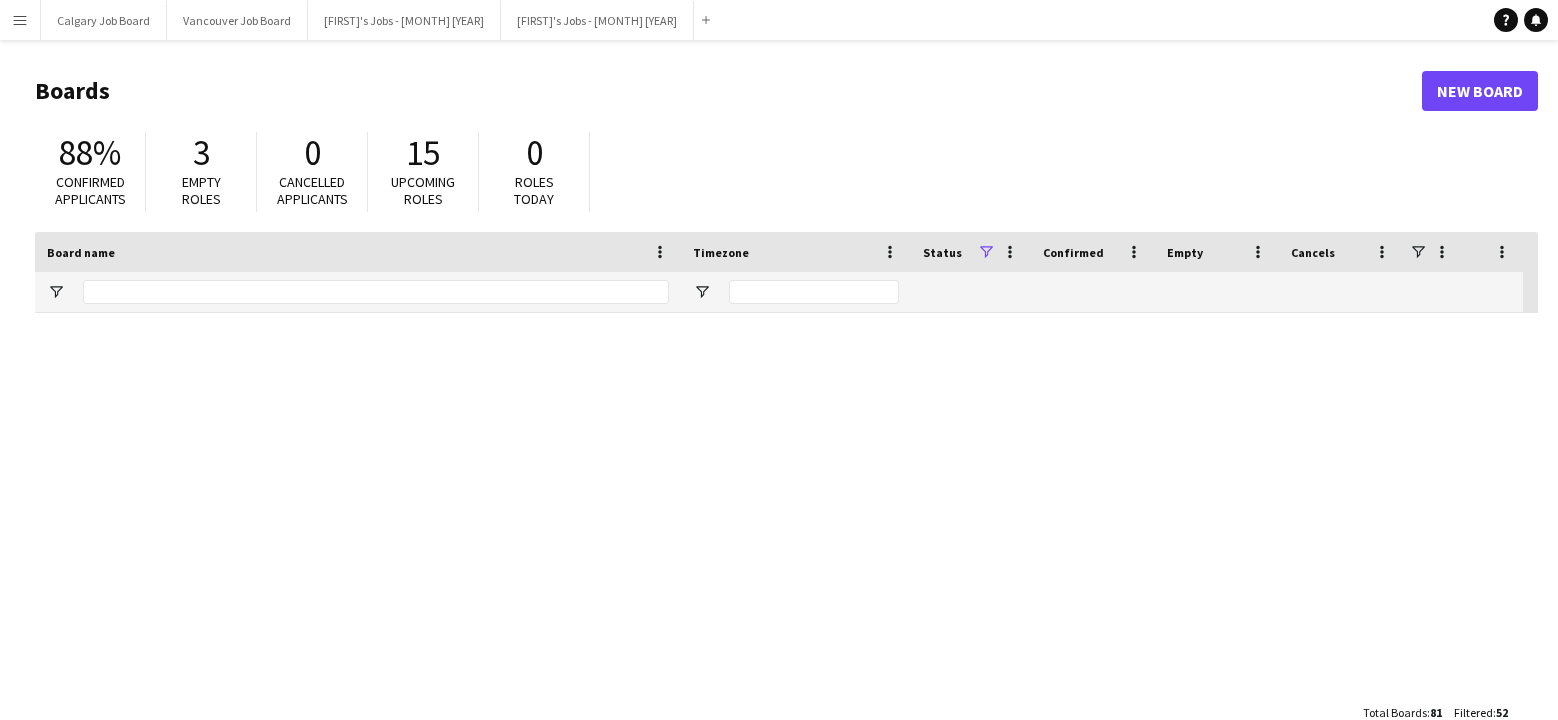 scroll, scrollTop: 2112, scrollLeft: 0, axis: vertical 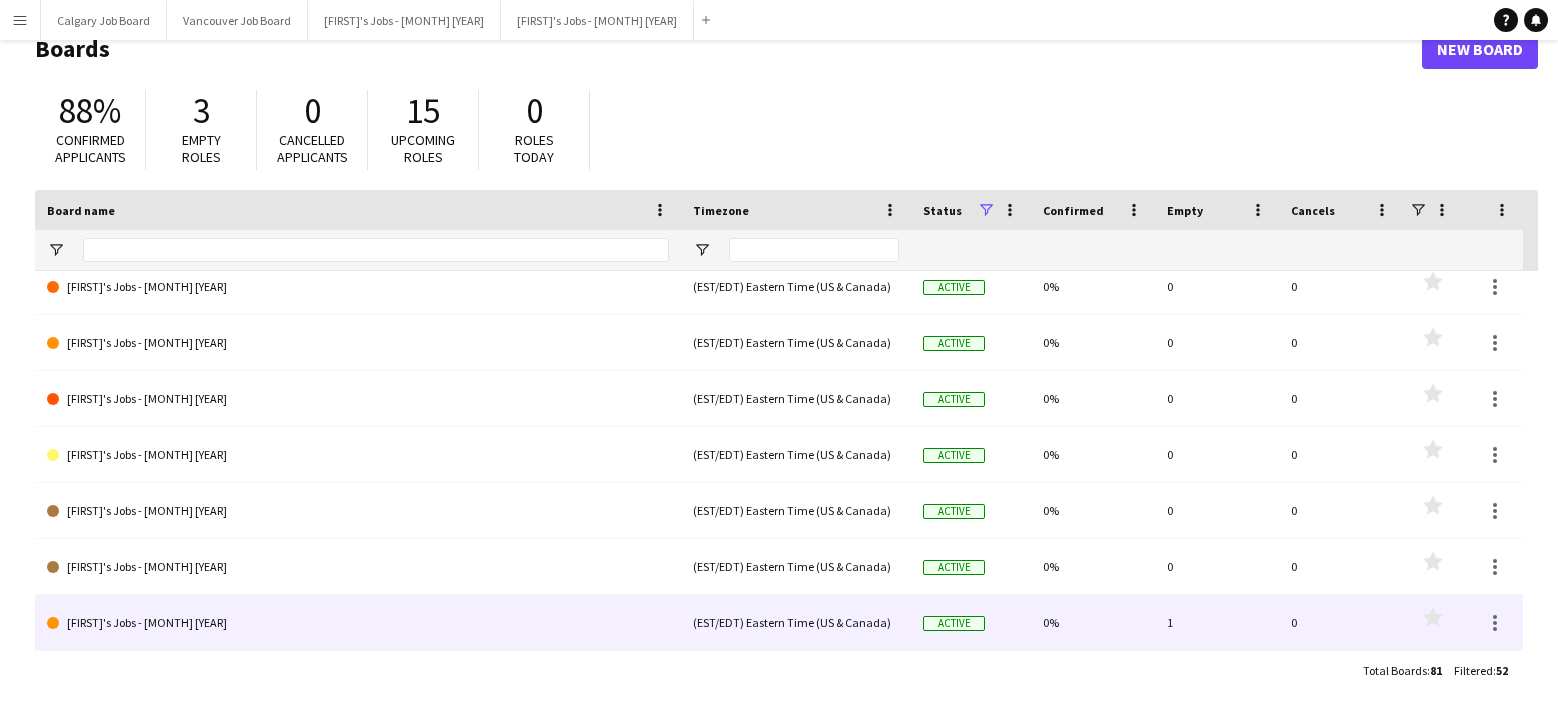 click on "[FIRST]'s Jobs - September 2025" 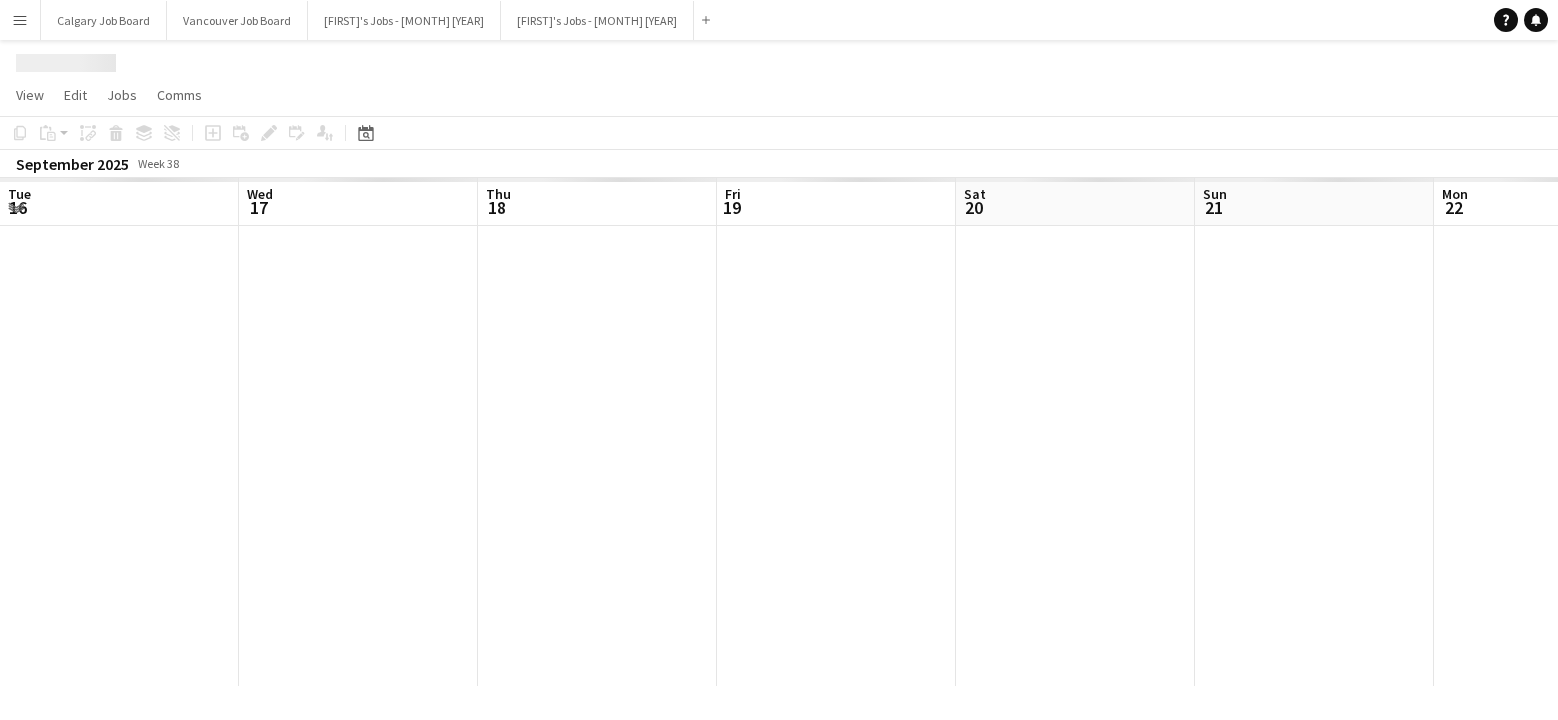 scroll, scrollTop: 0, scrollLeft: 0, axis: both 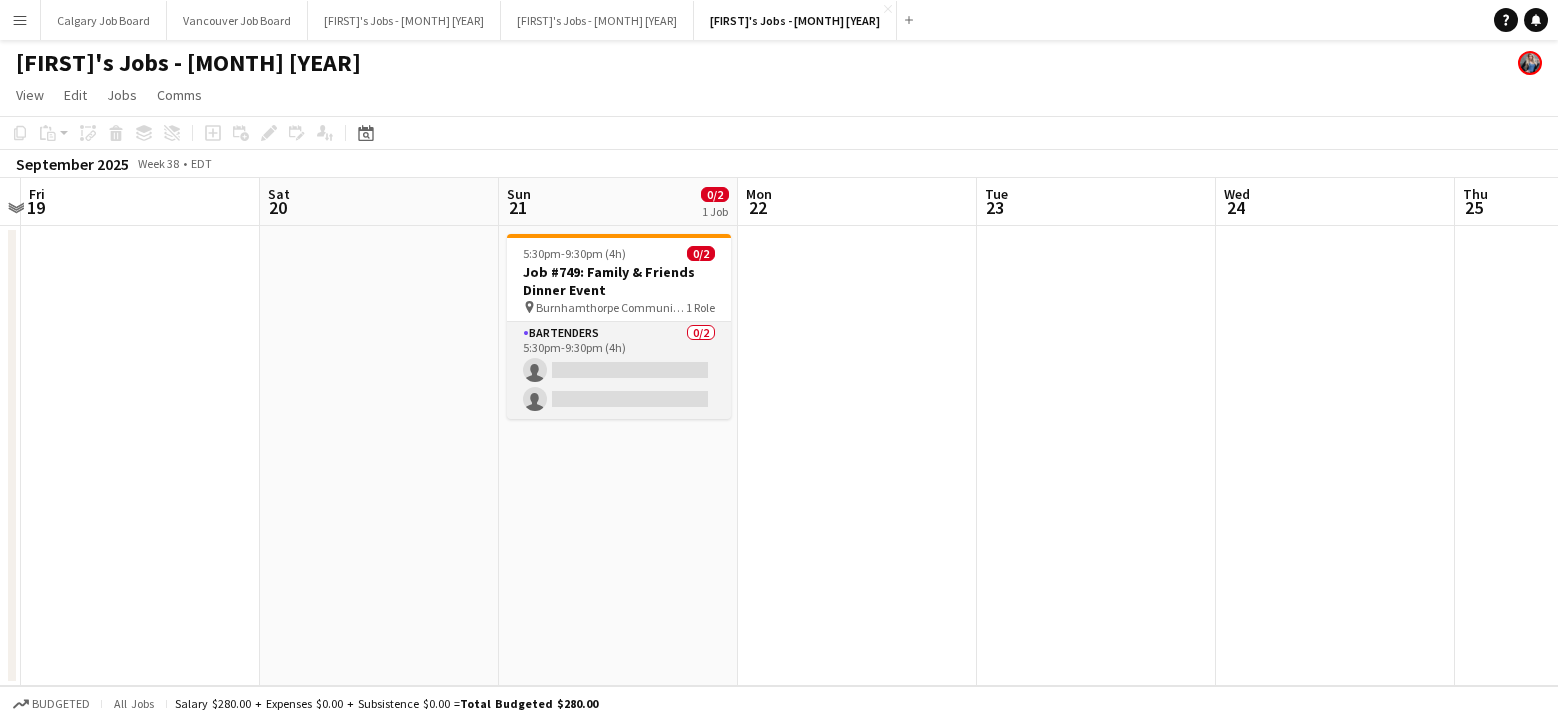 click on "Bartenders   0/2   5:30pm-9:30pm (4h)
single-neutral-actions
single-neutral-actions" at bounding box center [619, 370] 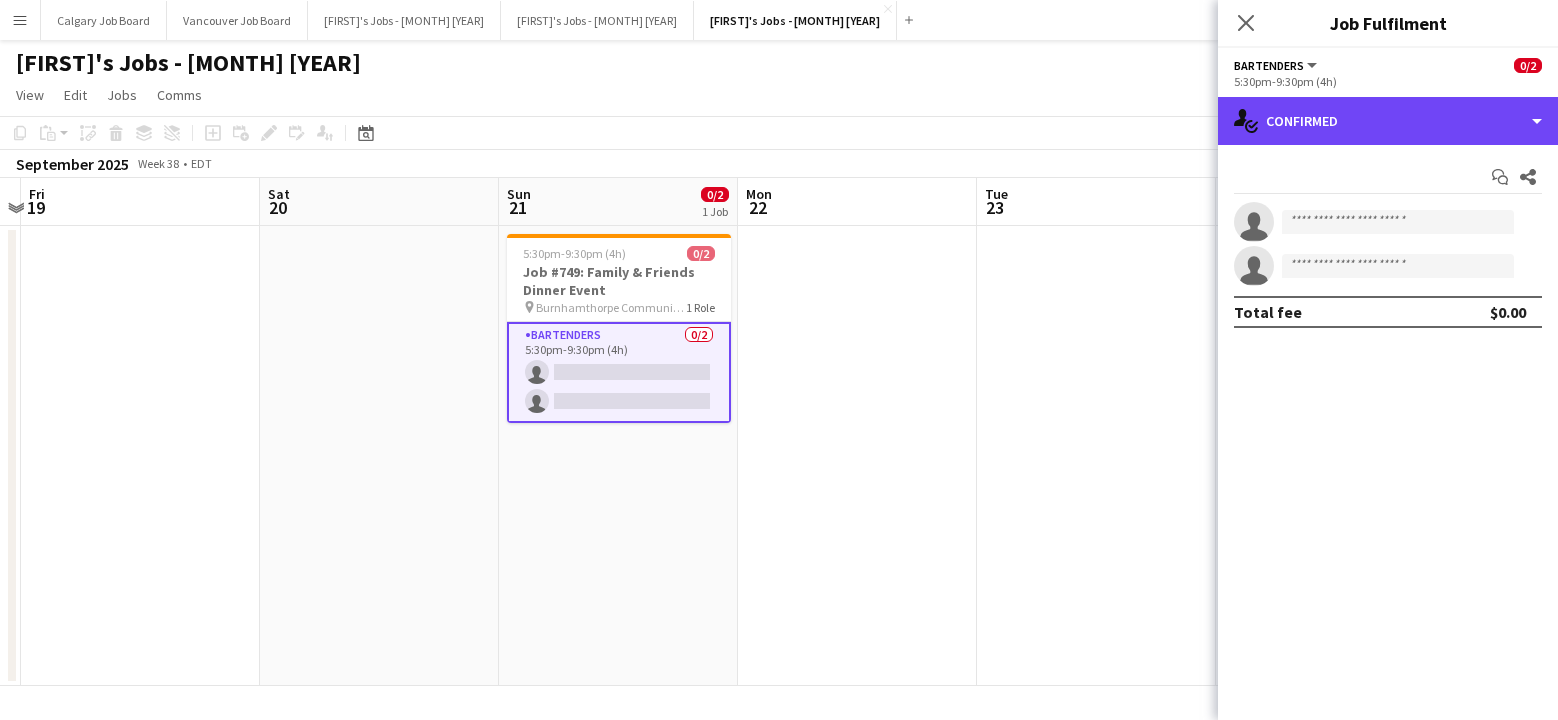drag, startPoint x: 1477, startPoint y: 113, endPoint x: 1480, endPoint y: 182, distance: 69.065186 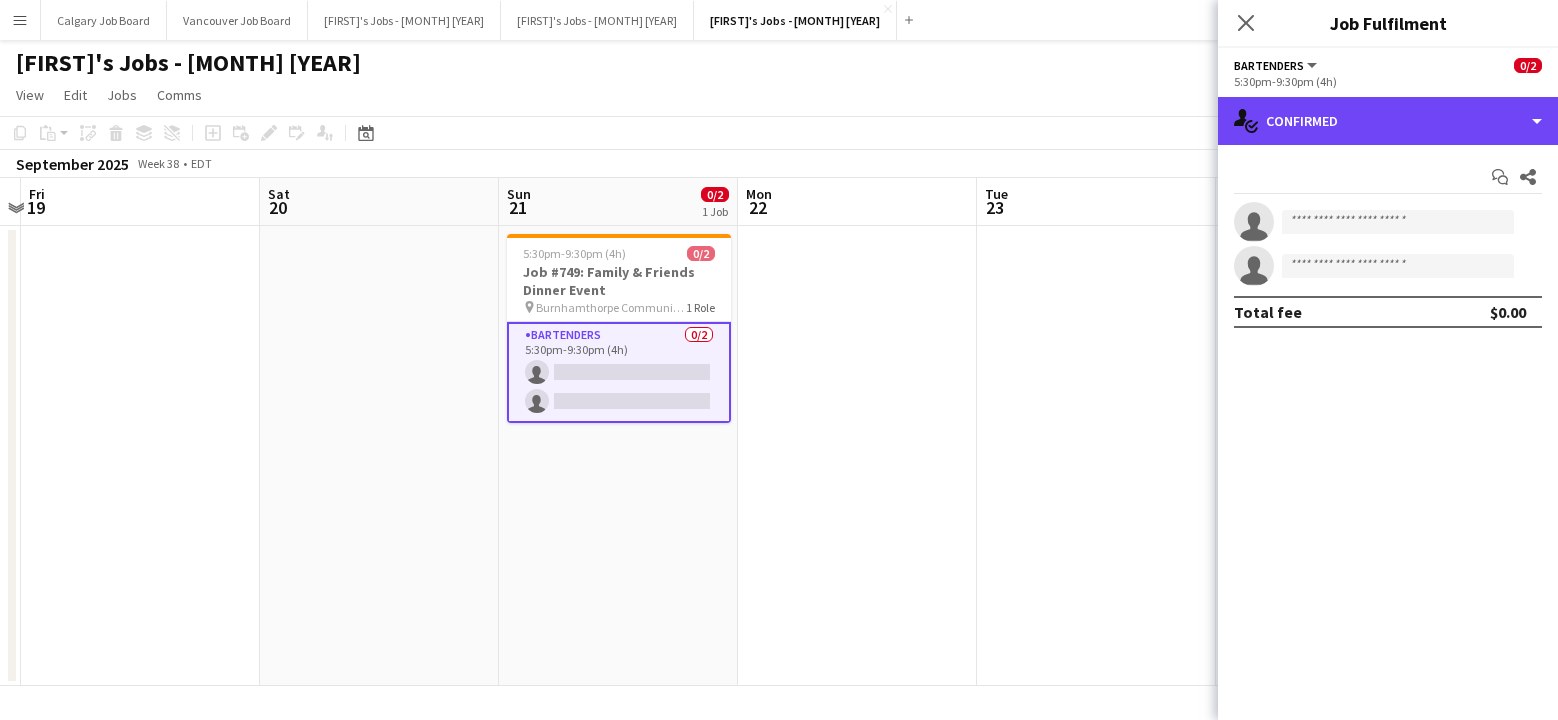 click on "single-neutral-actions-check-2
Confirmed" 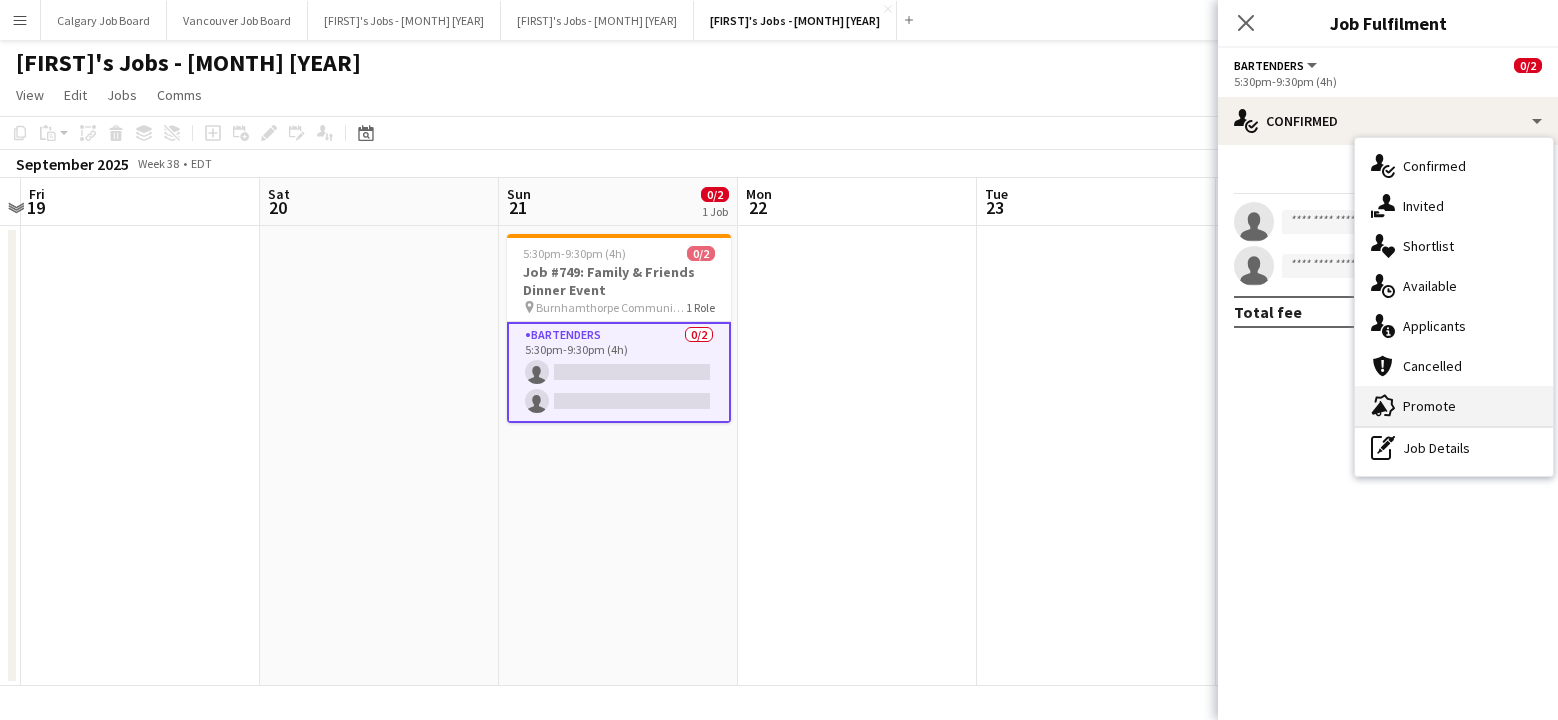 click on "advertising-megaphone
Promote" at bounding box center [1454, 406] 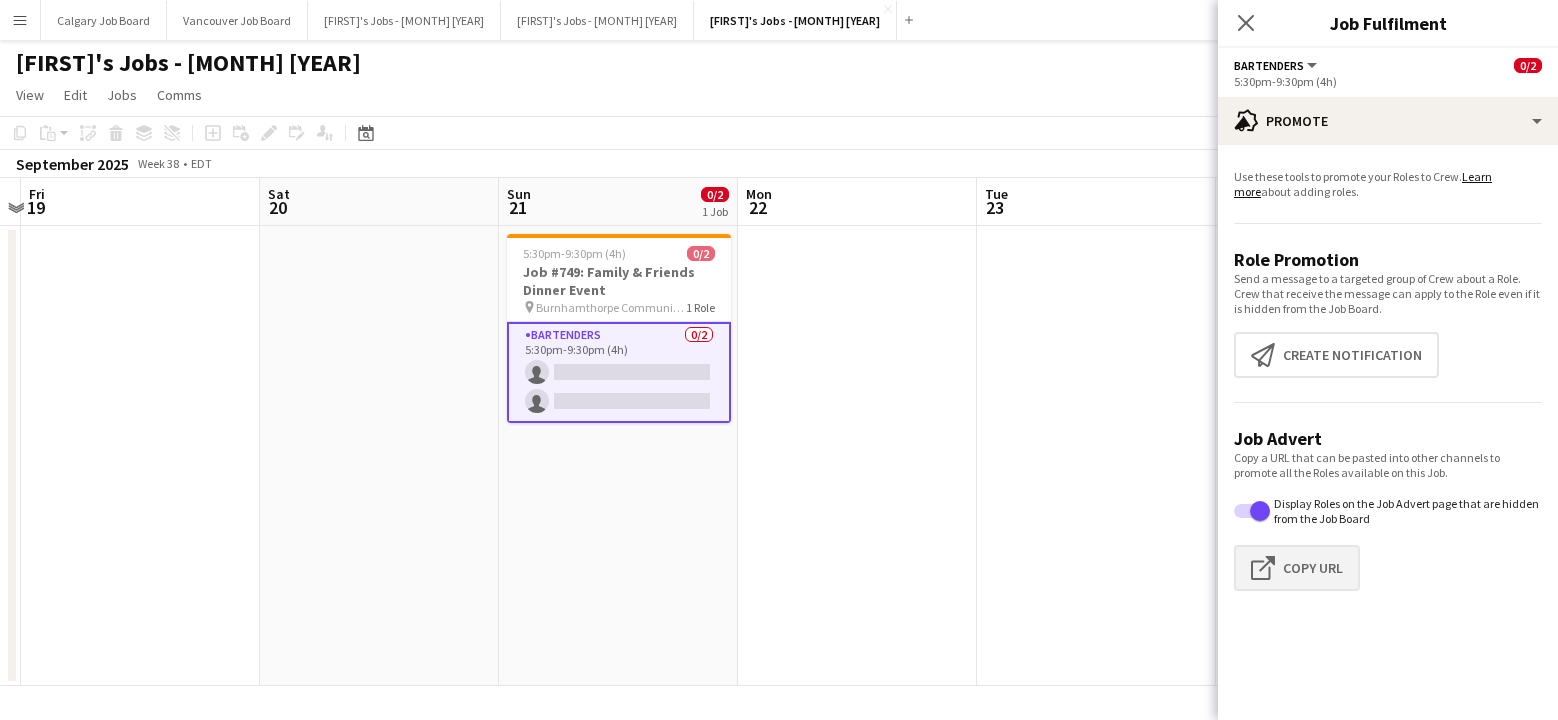 click on "Click to copy URL
Copy Url" at bounding box center (1297, 568) 